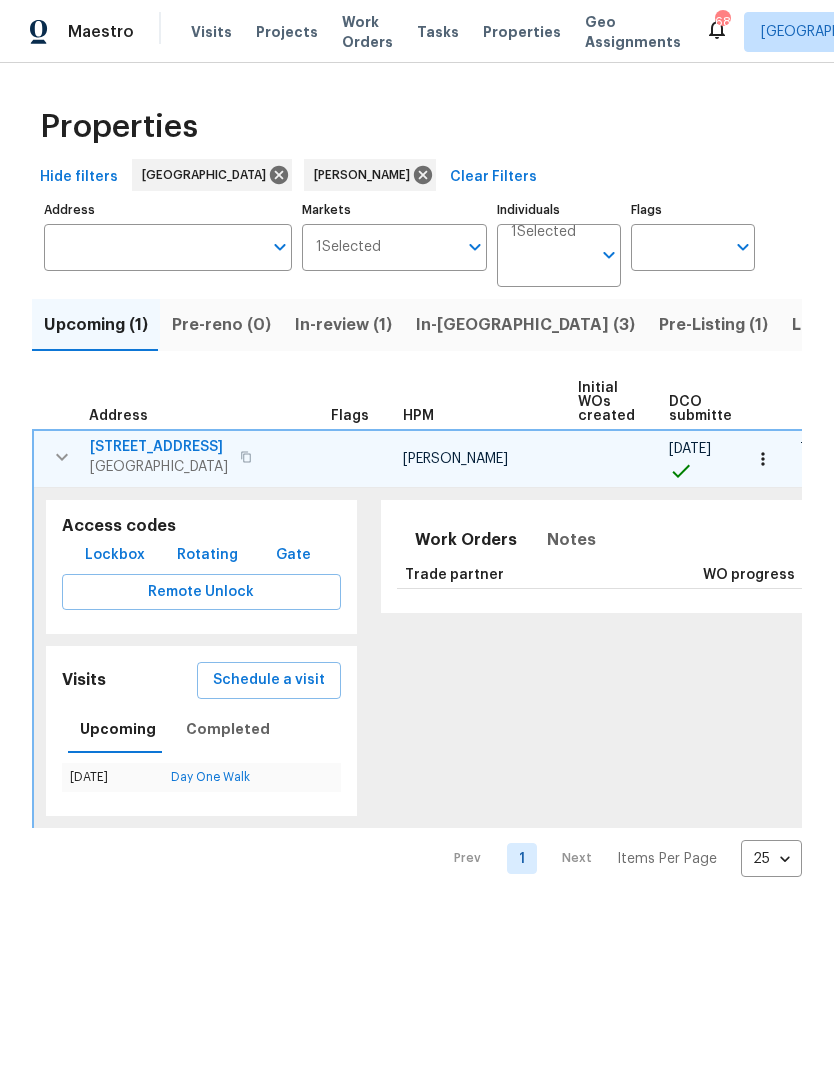 scroll, scrollTop: 0, scrollLeft: 0, axis: both 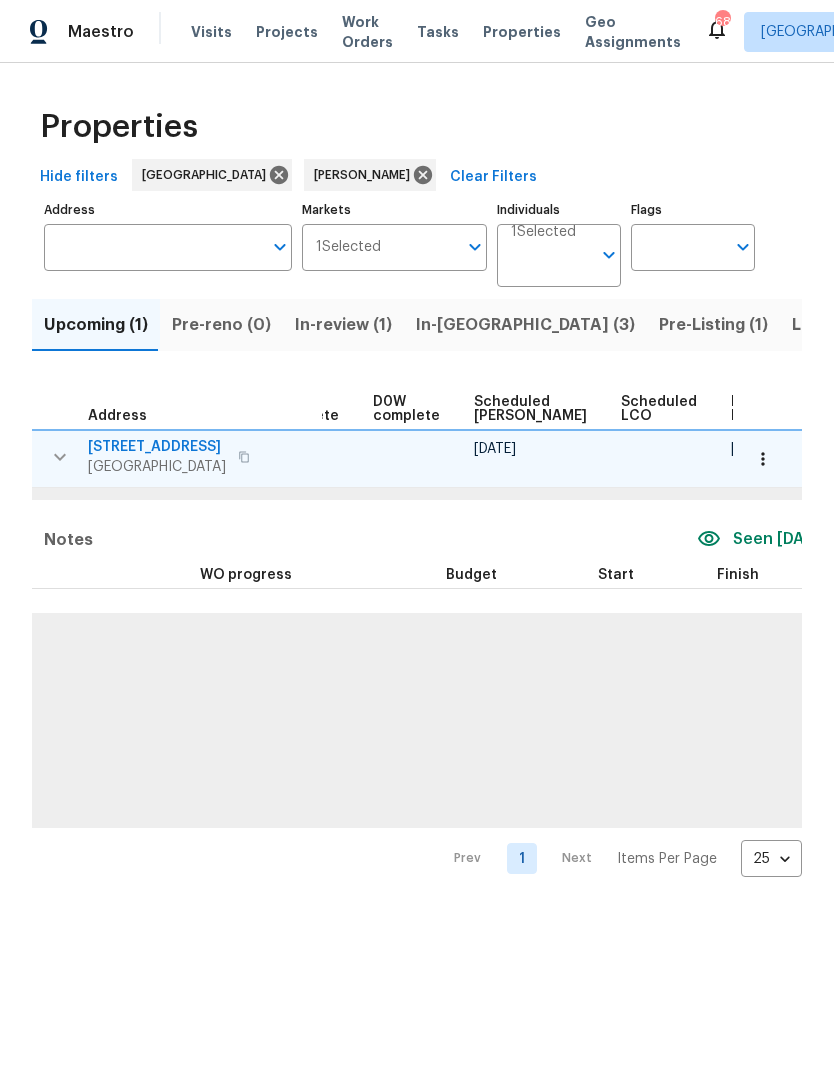 click on "Pre-Listing (1)" at bounding box center (713, 325) 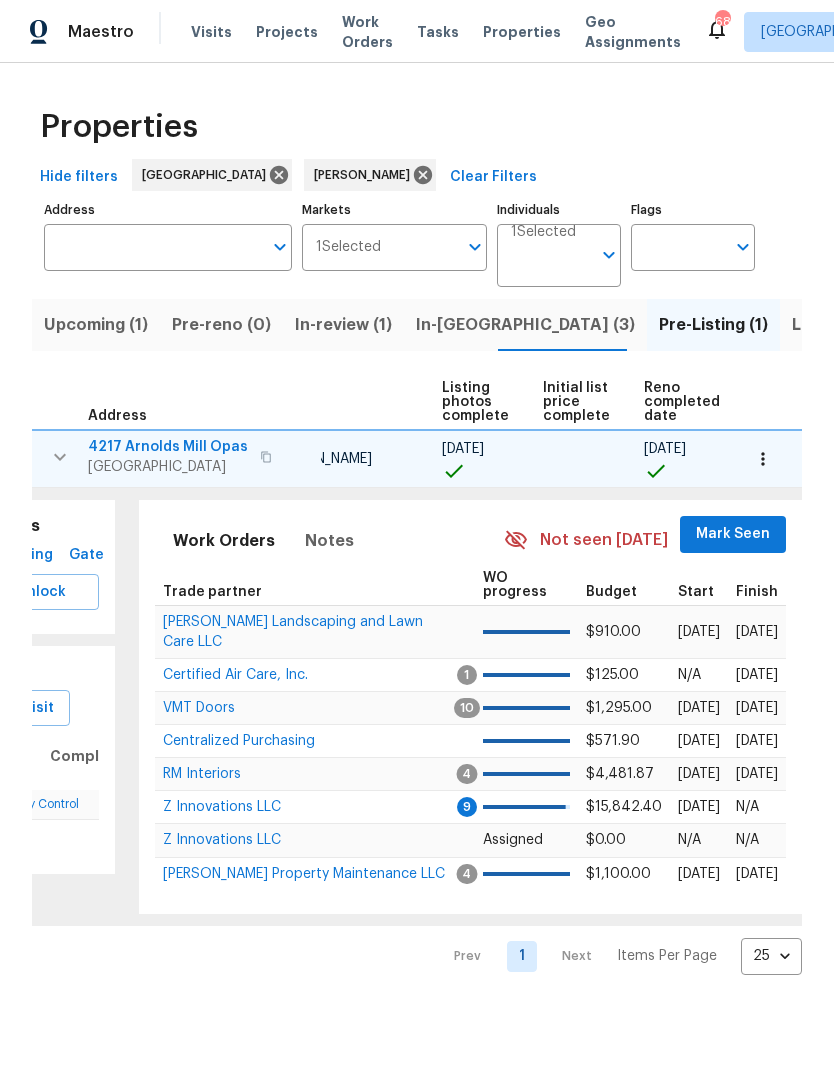 scroll, scrollTop: 0, scrollLeft: 135, axis: horizontal 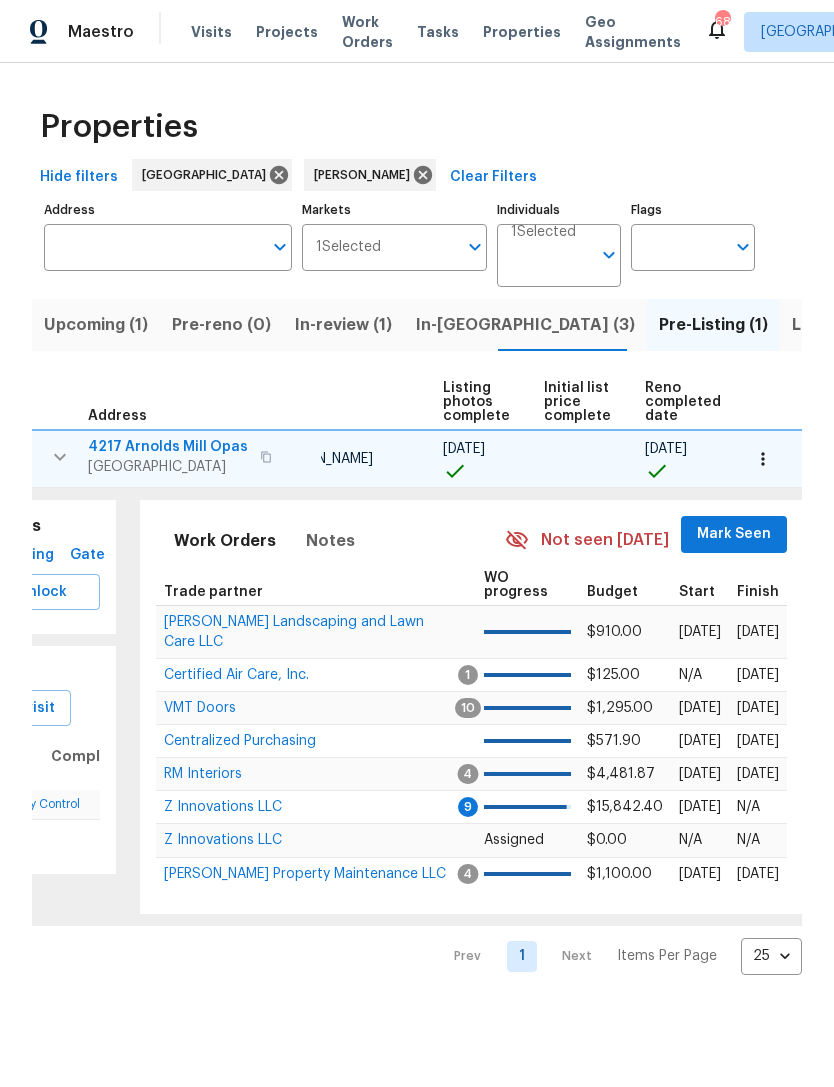 click on "Mark Seen" at bounding box center [734, 534] 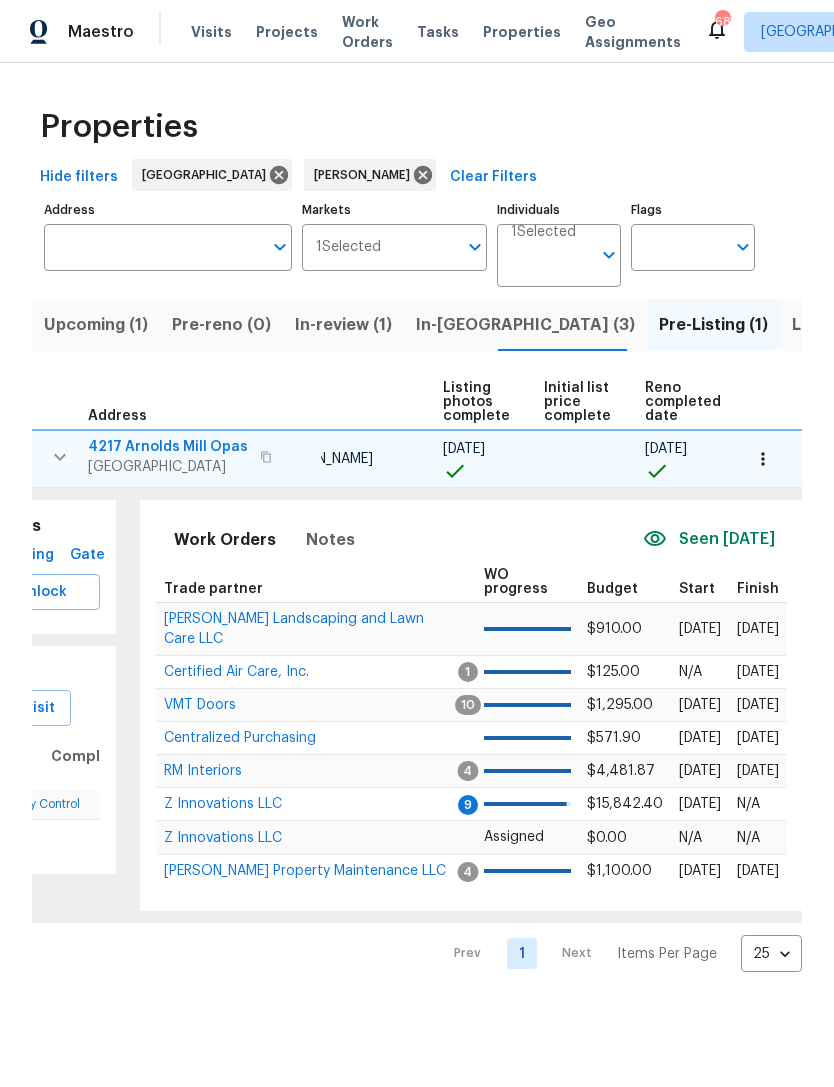 click on "RM Interiors" at bounding box center (203, 771) 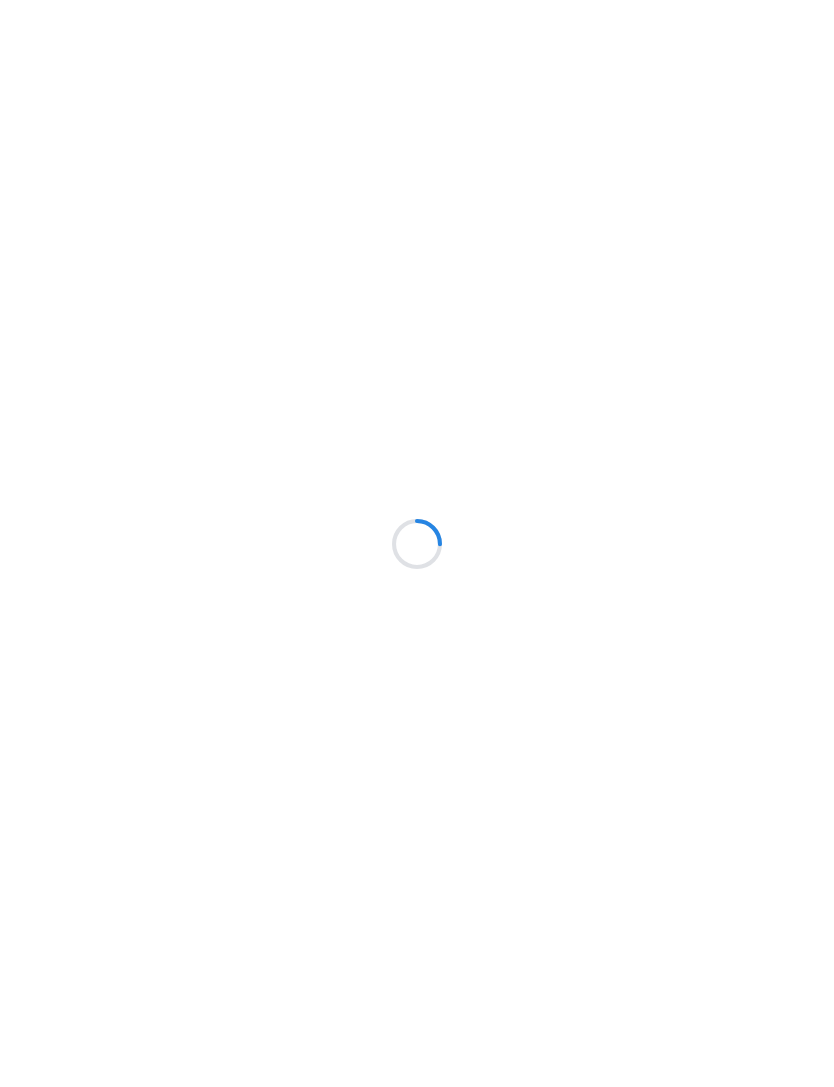 scroll, scrollTop: 0, scrollLeft: 0, axis: both 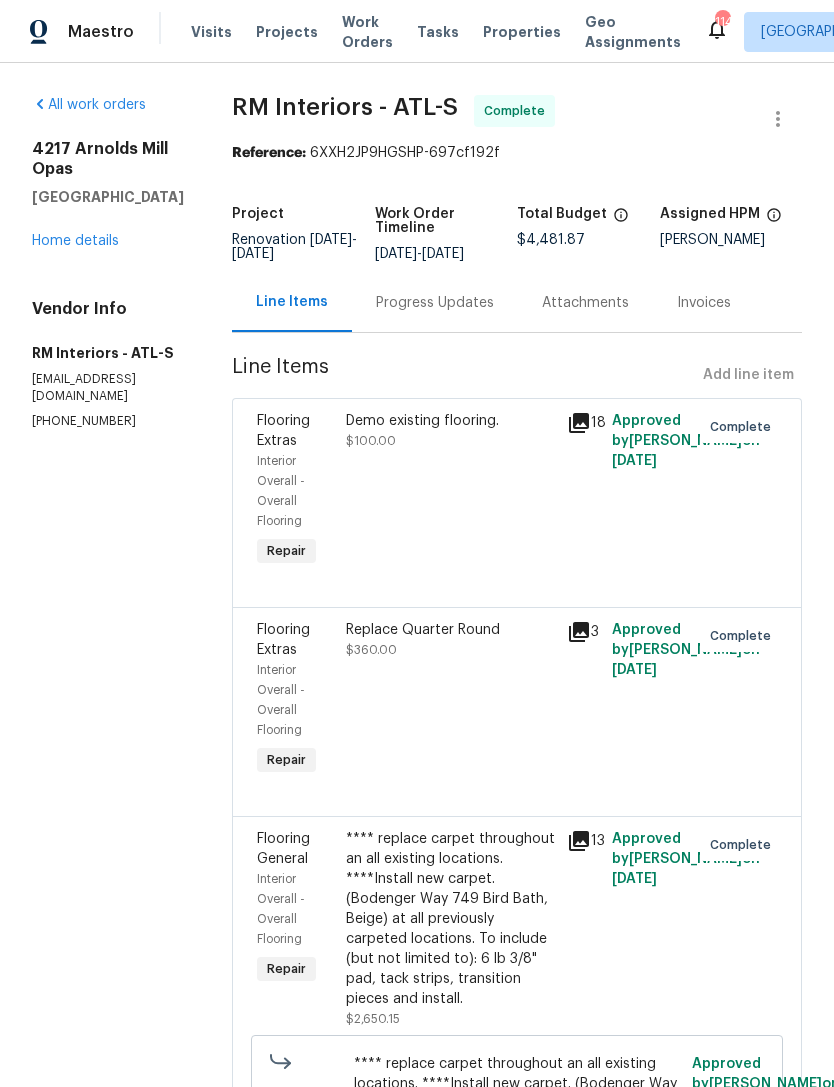 click on "Home details" at bounding box center [75, 241] 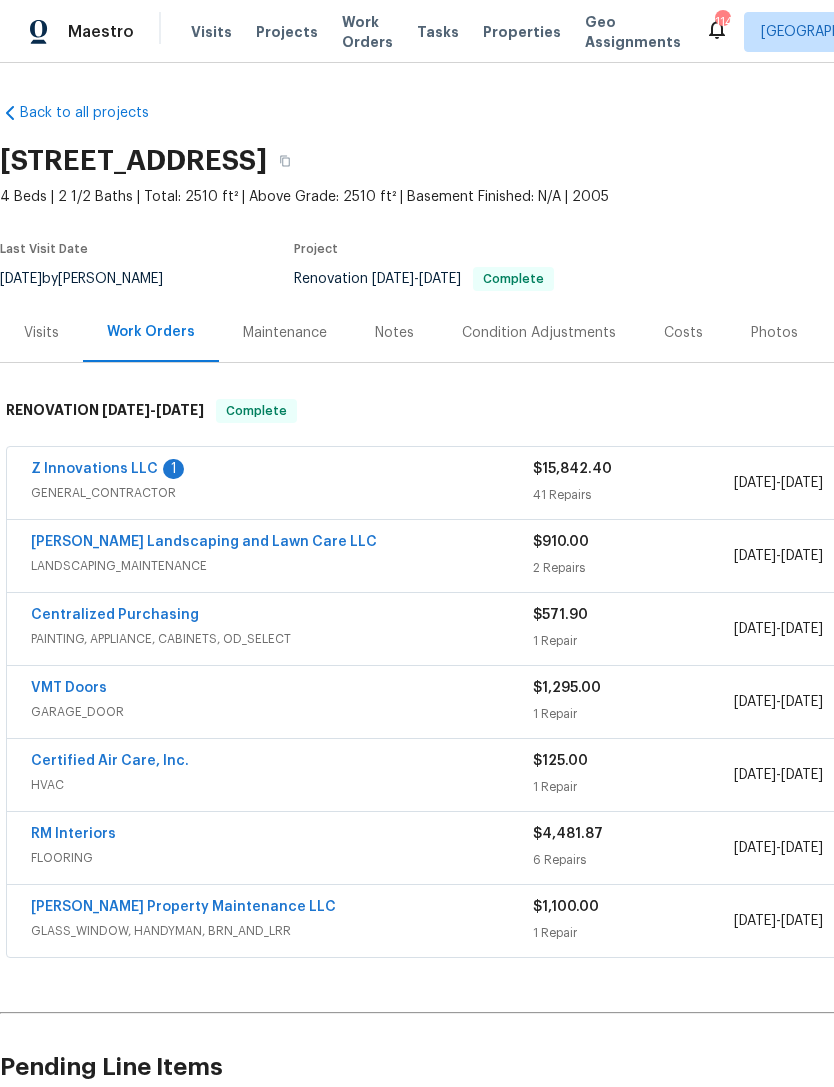 click on "Z Innovations LLC" at bounding box center (94, 469) 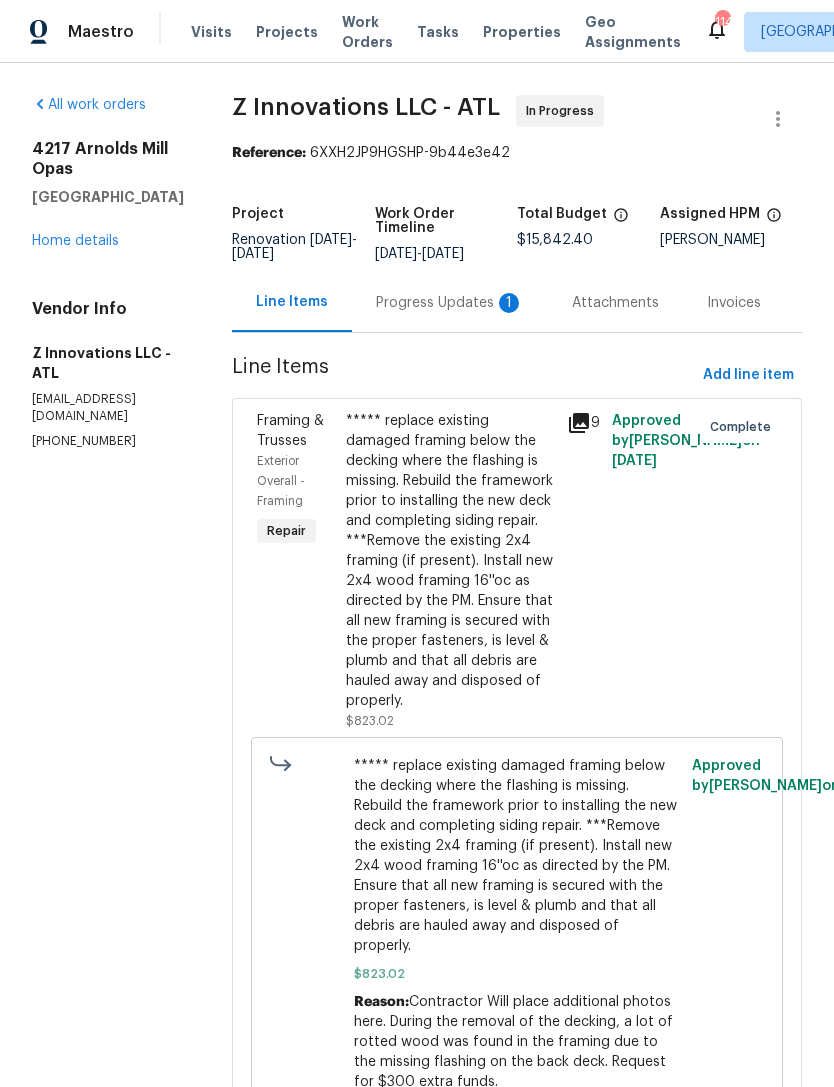 click on "All work orders" at bounding box center (89, 105) 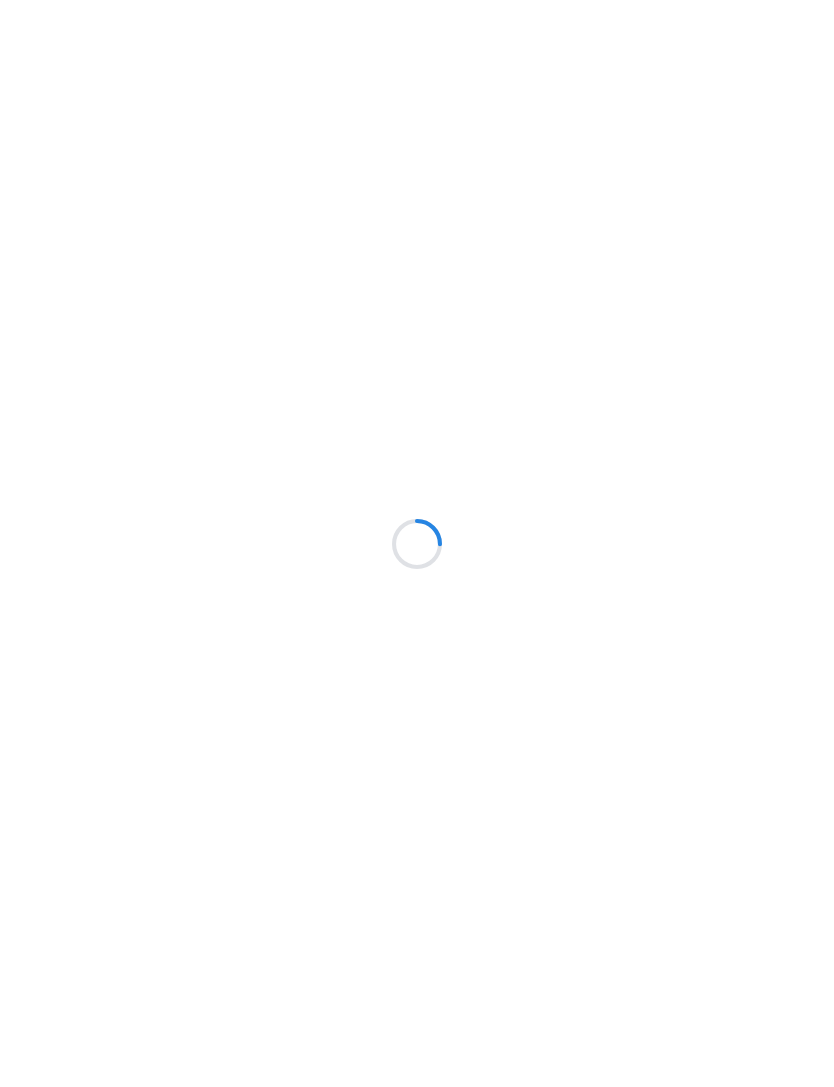 scroll, scrollTop: 0, scrollLeft: 0, axis: both 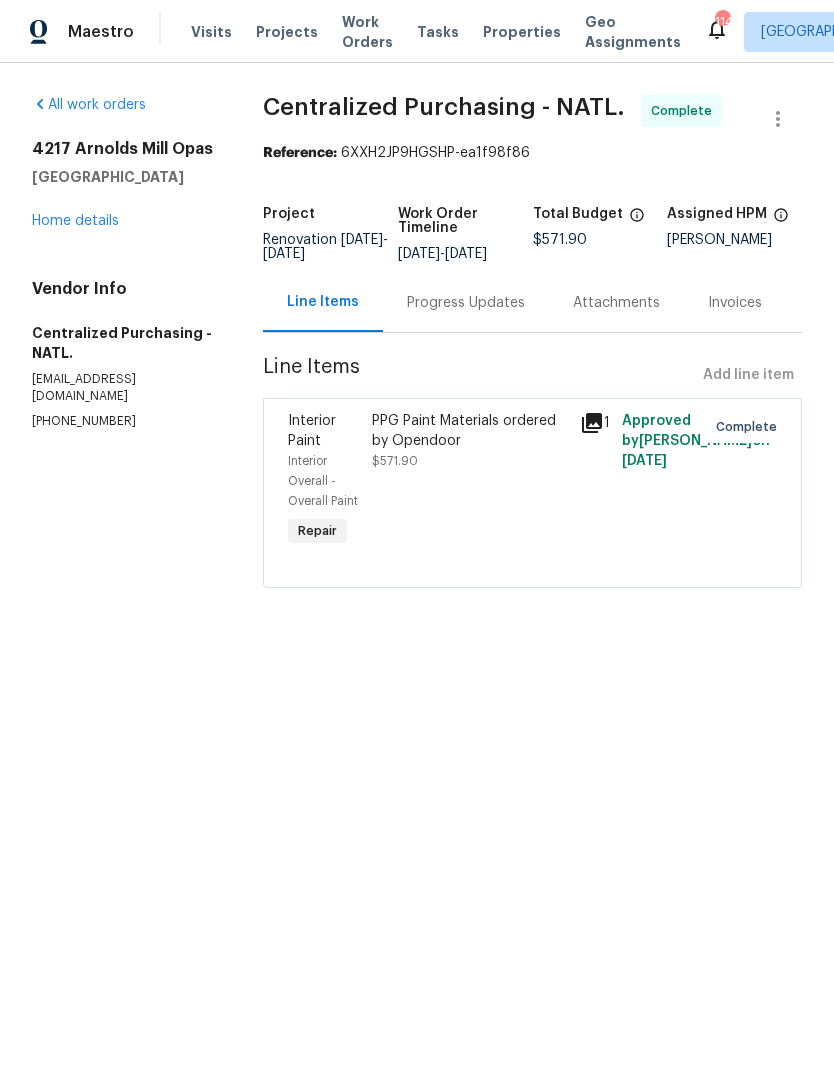 click on "[STREET_ADDRESS] Home details" at bounding box center (123, 185) 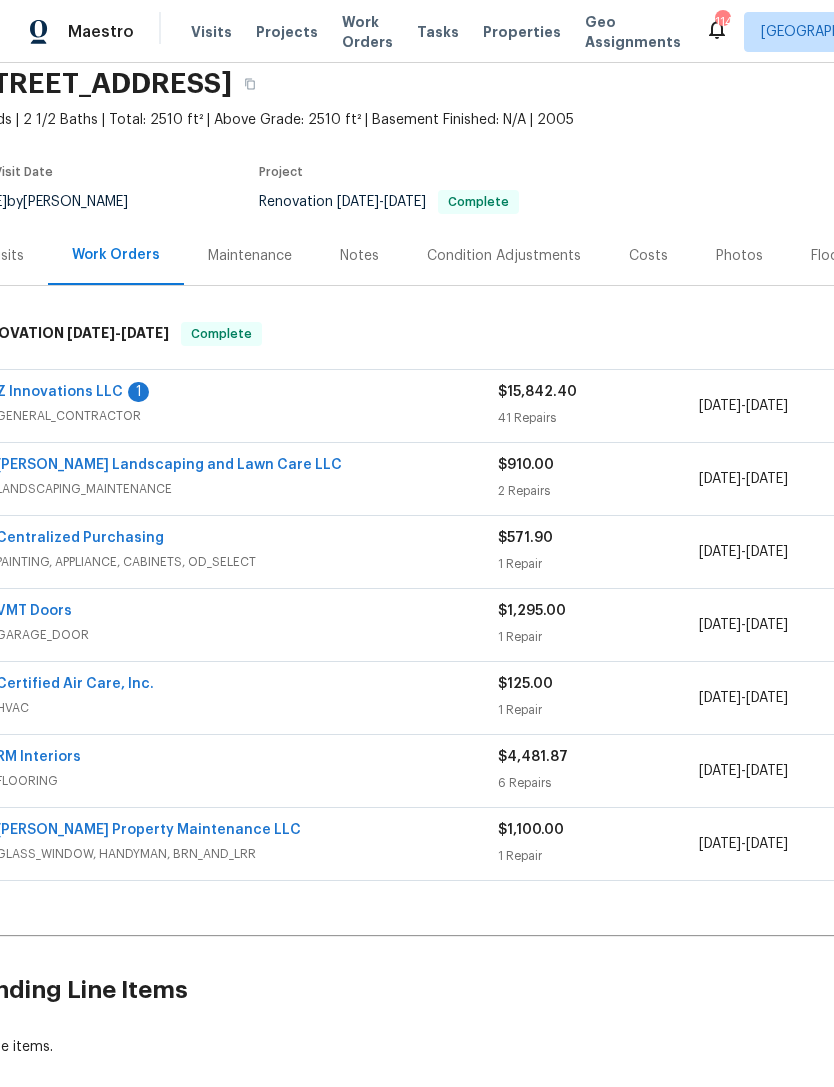 scroll, scrollTop: 77, scrollLeft: 25, axis: both 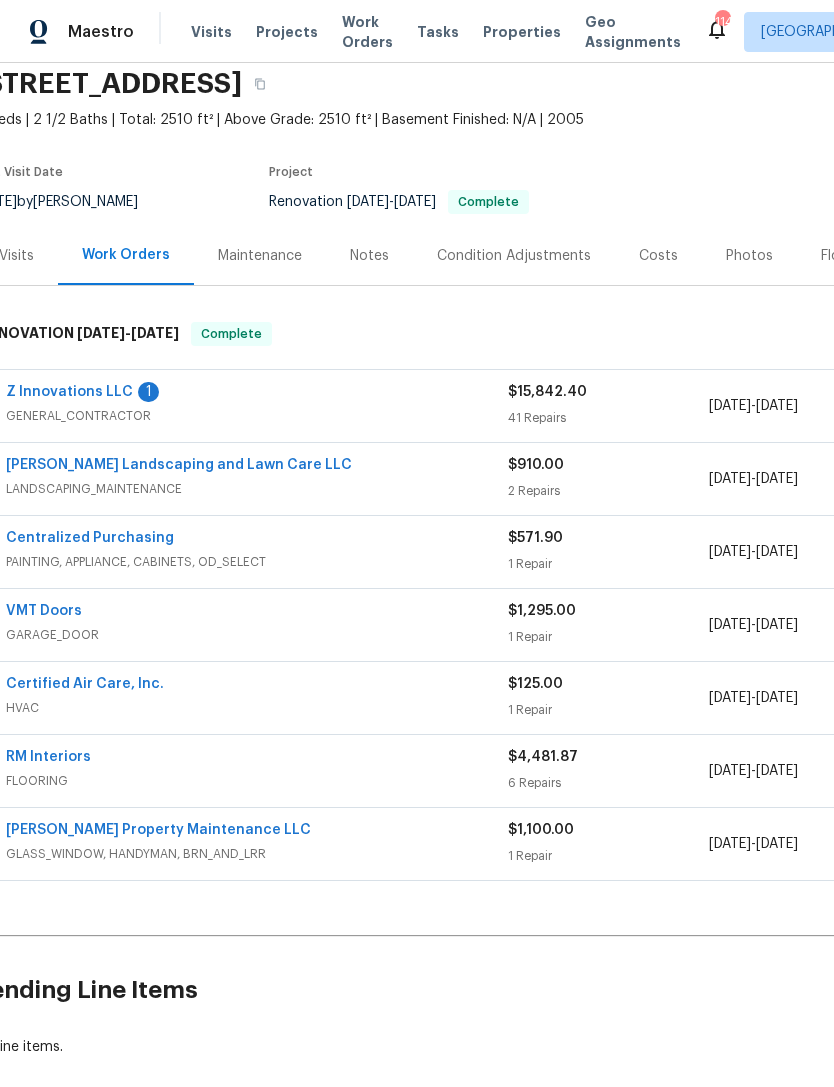 click on "Z Innovations LLC" at bounding box center (69, 392) 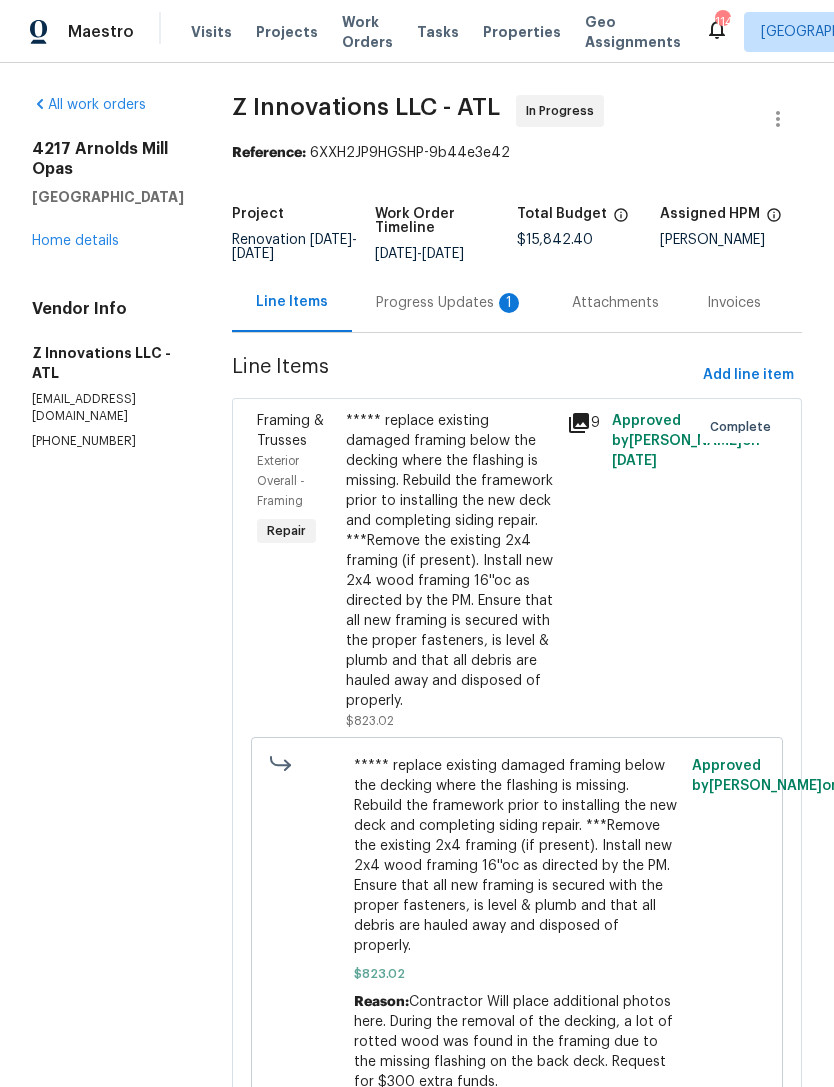 click on "Progress Updates 1" at bounding box center (450, 303) 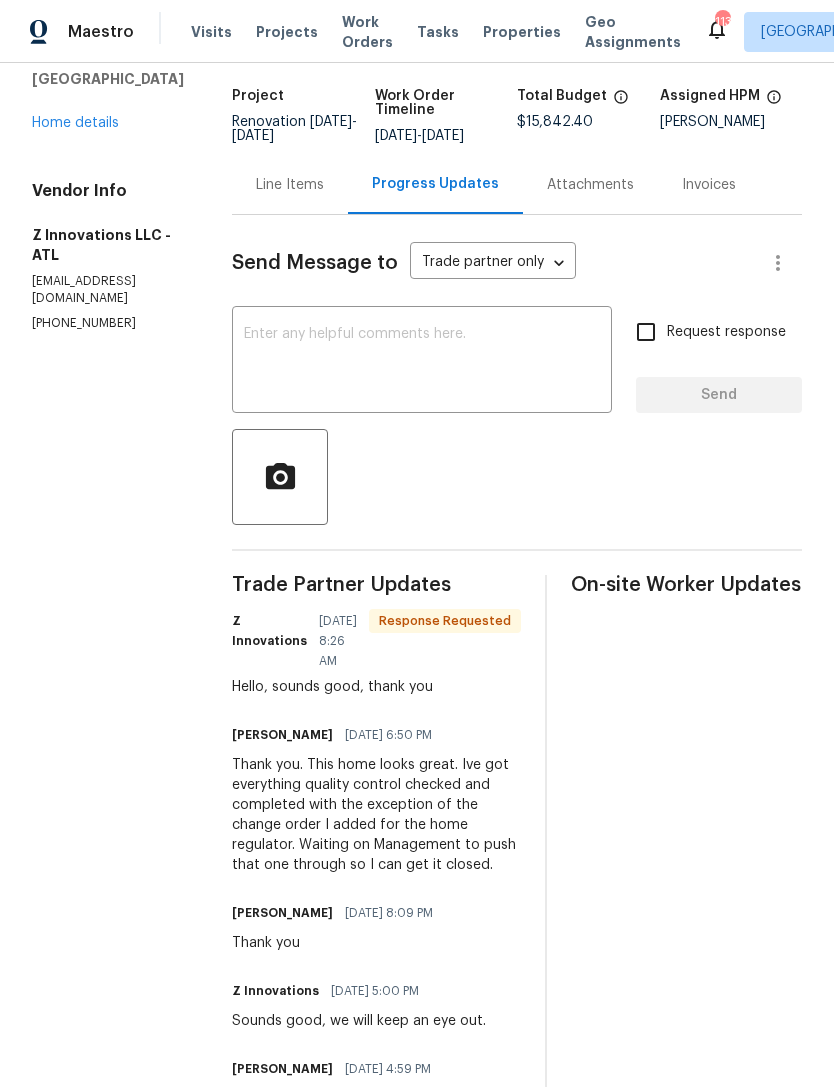 scroll, scrollTop: 108, scrollLeft: 0, axis: vertical 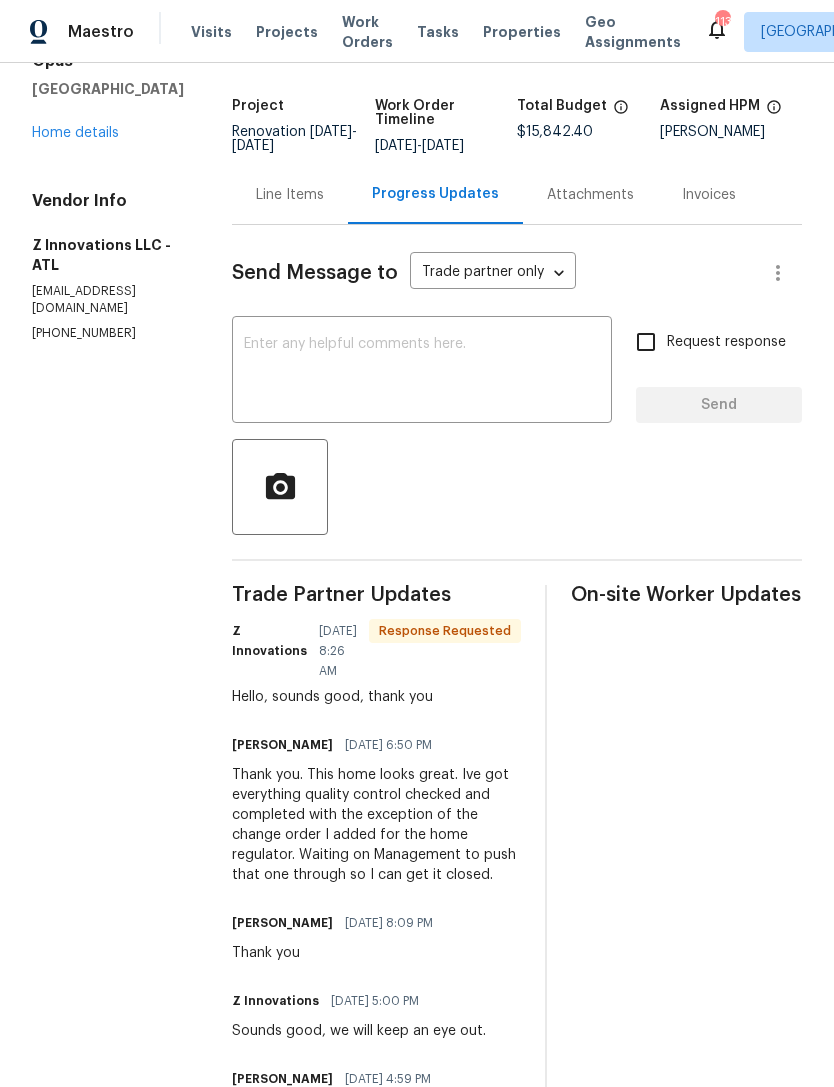 click on "Home details" at bounding box center (75, 133) 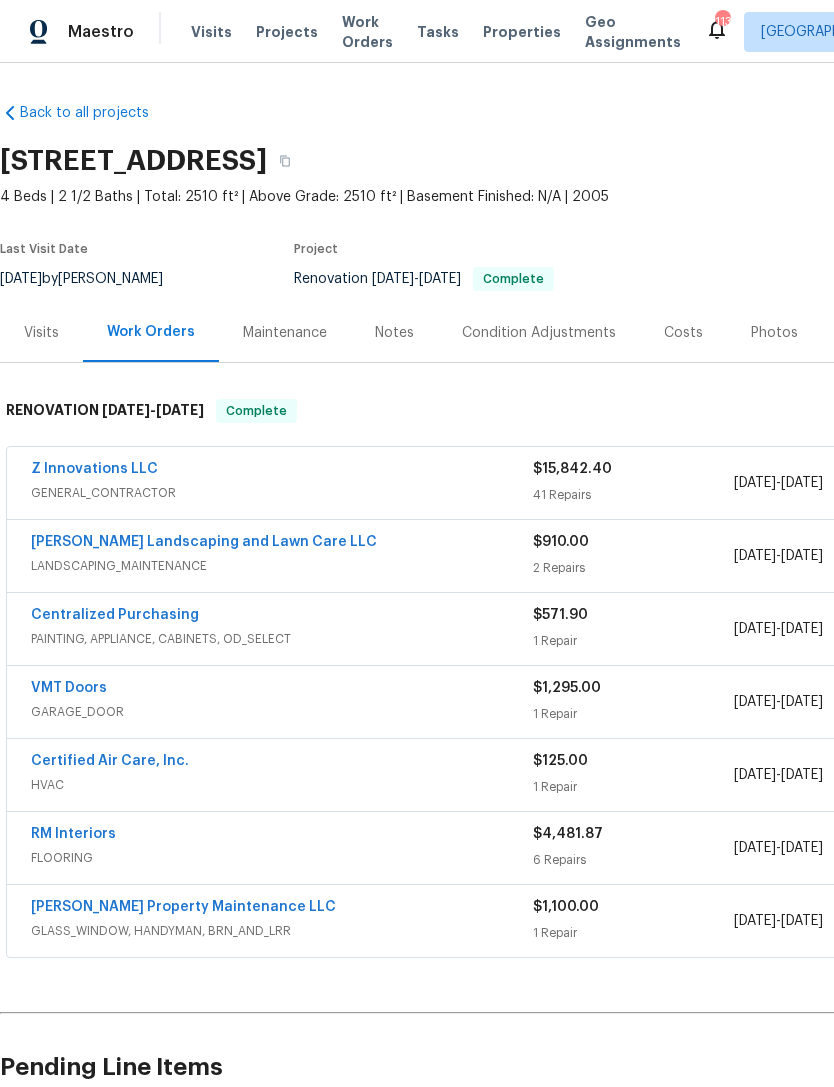 click on "Z Innovations LLC" at bounding box center [94, 469] 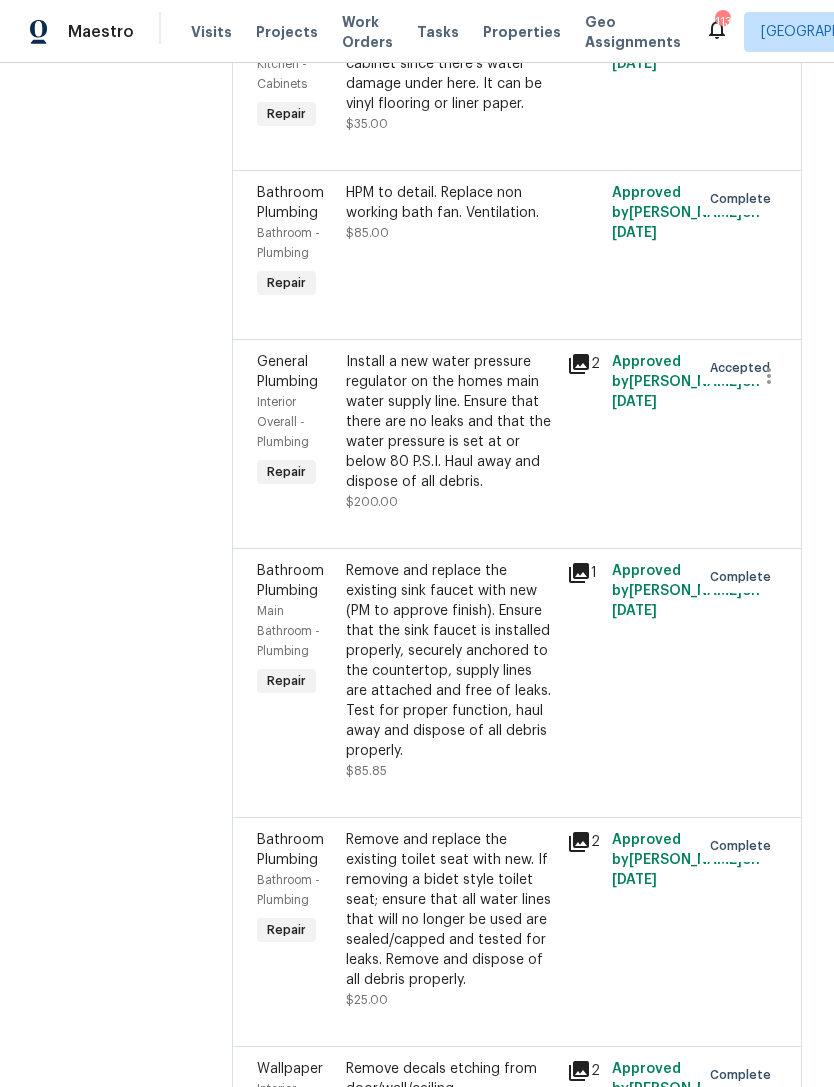 scroll, scrollTop: 5775, scrollLeft: 0, axis: vertical 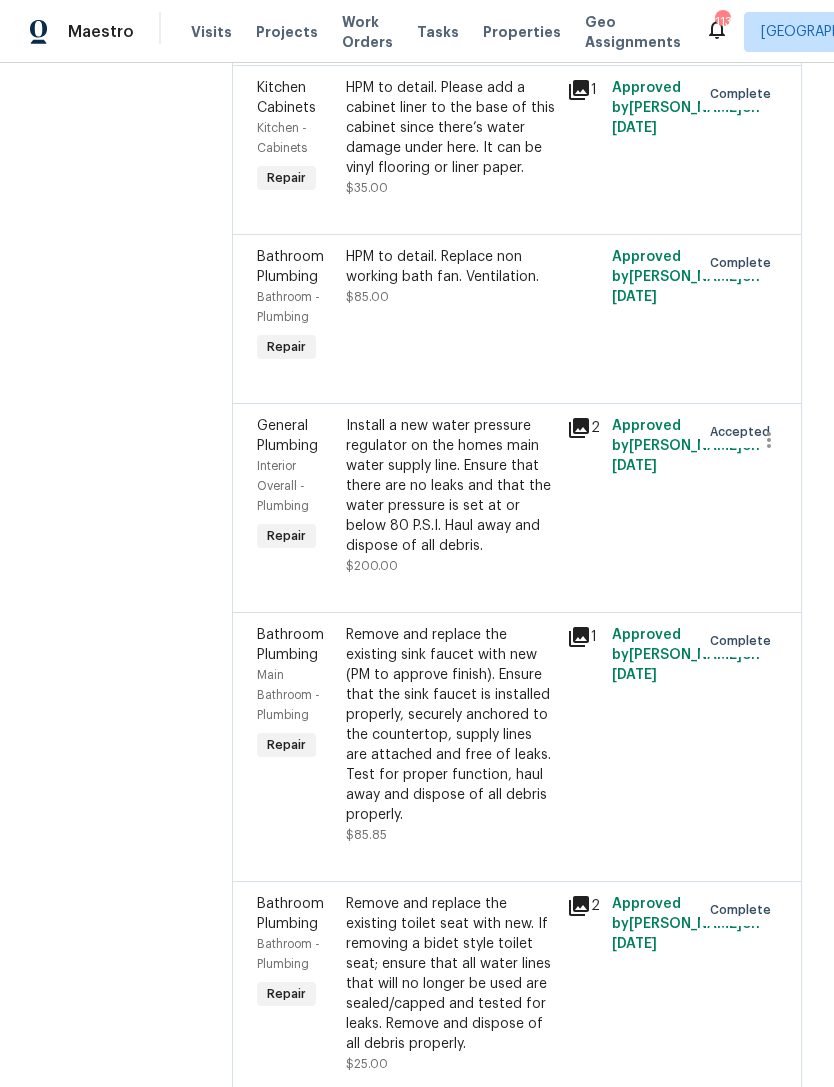 click on "Install a new water pressure regulator on the homes main water supply line. Ensure that there are no leaks and that the water pressure is set at or below 80 P.S.I. Haul away and dispose of all debris." at bounding box center [451, 486] 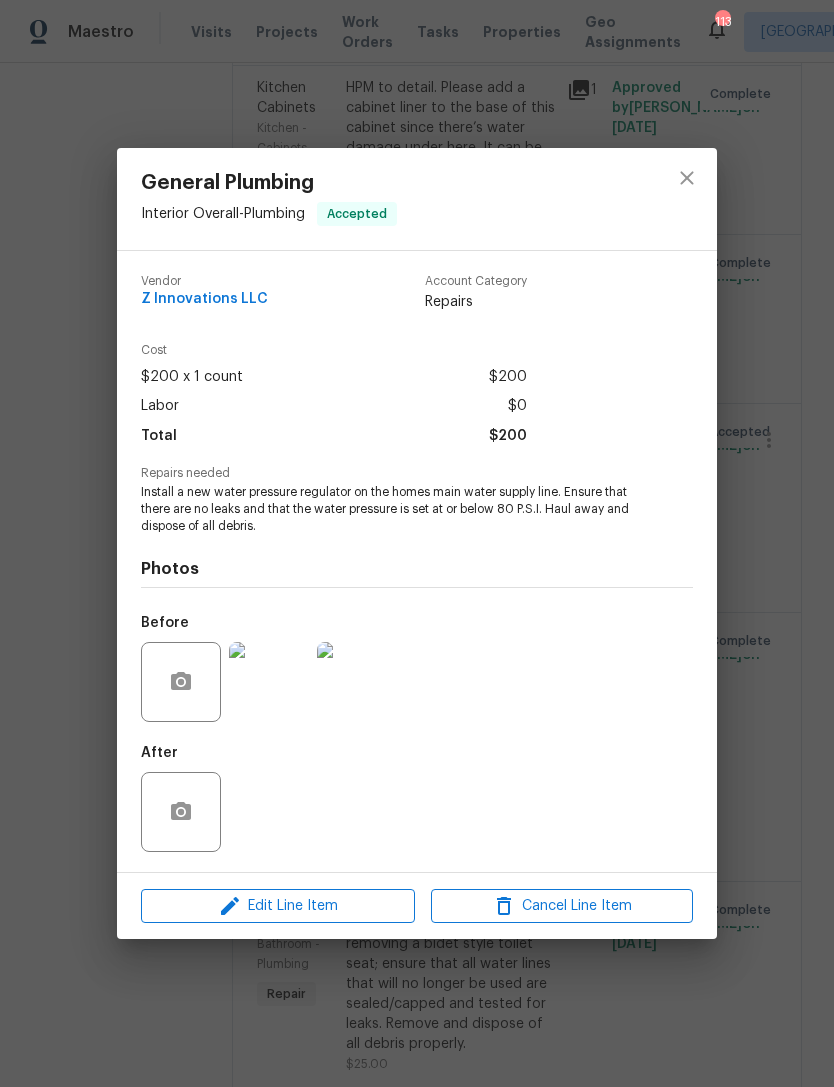 click on "General Plumbing Interior Overall  -  Plumbing Accepted Vendor Z Innovations LLC Account Category Repairs Cost $200 x 1 count $200 Labor $0 Total $200 Repairs needed Install a new water pressure regulator on the homes main water supply line. Ensure that there are no leaks and that the water pressure is set at or below 80 P.S.I. Haul away and dispose of all debris. Photos Before After  Edit Line Item  Cancel Line Item" at bounding box center [417, 543] 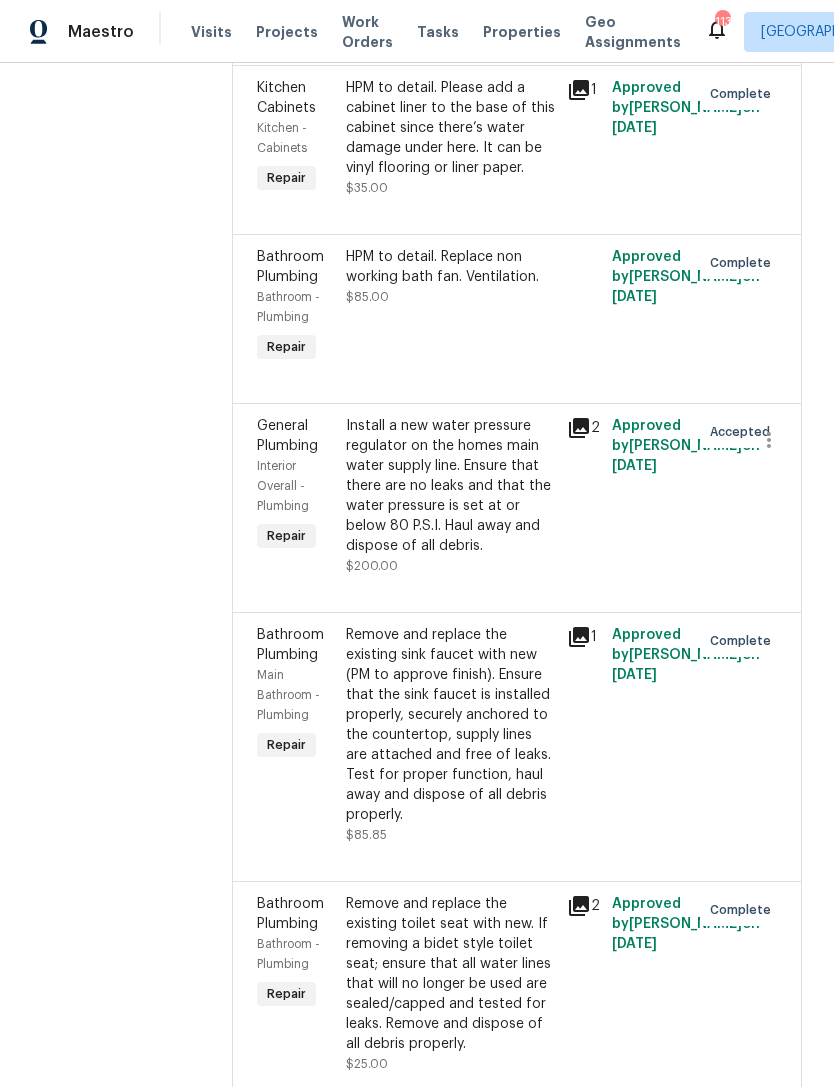 click on "Install a new water pressure regulator on the homes main water supply line. Ensure that there are no leaks and that the water pressure is set at or below 80 P.S.I. Haul away and dispose of all debris." at bounding box center (451, 486) 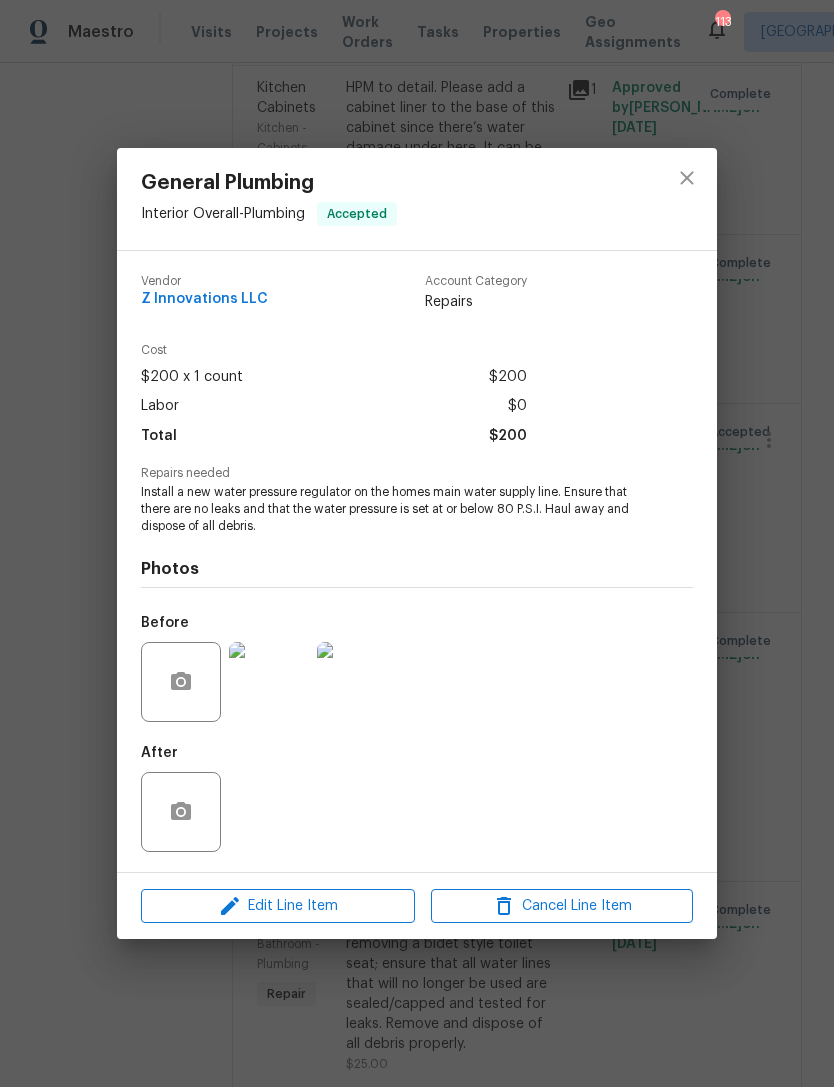 click on "General Plumbing Interior Overall  -  Plumbing Accepted Vendor Z Innovations LLC Account Category Repairs Cost $200 x 1 count $200 Labor $0 Total $200 Repairs needed Install a new water pressure regulator on the homes main water supply line. Ensure that there are no leaks and that the water pressure is set at or below 80 P.S.I. Haul away and dispose of all debris. Photos Before After  Edit Line Item  Cancel Line Item" at bounding box center (417, 543) 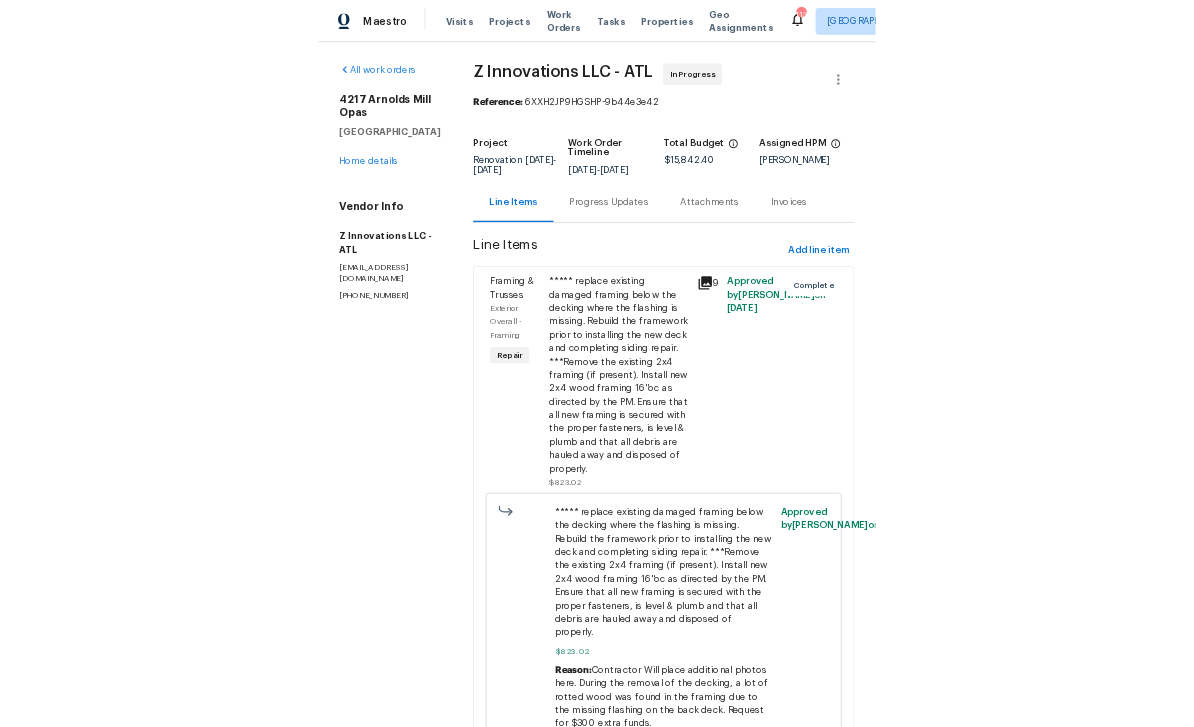 scroll, scrollTop: 0, scrollLeft: 0, axis: both 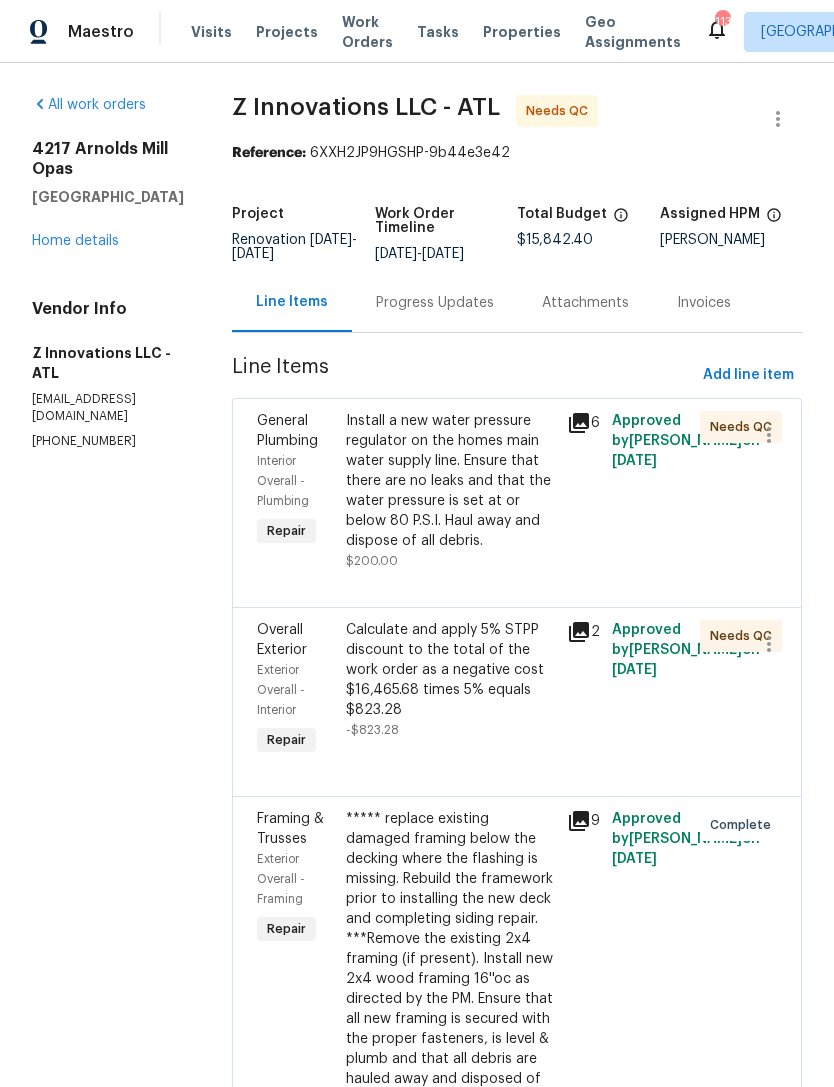 click on "Home details" at bounding box center (75, 241) 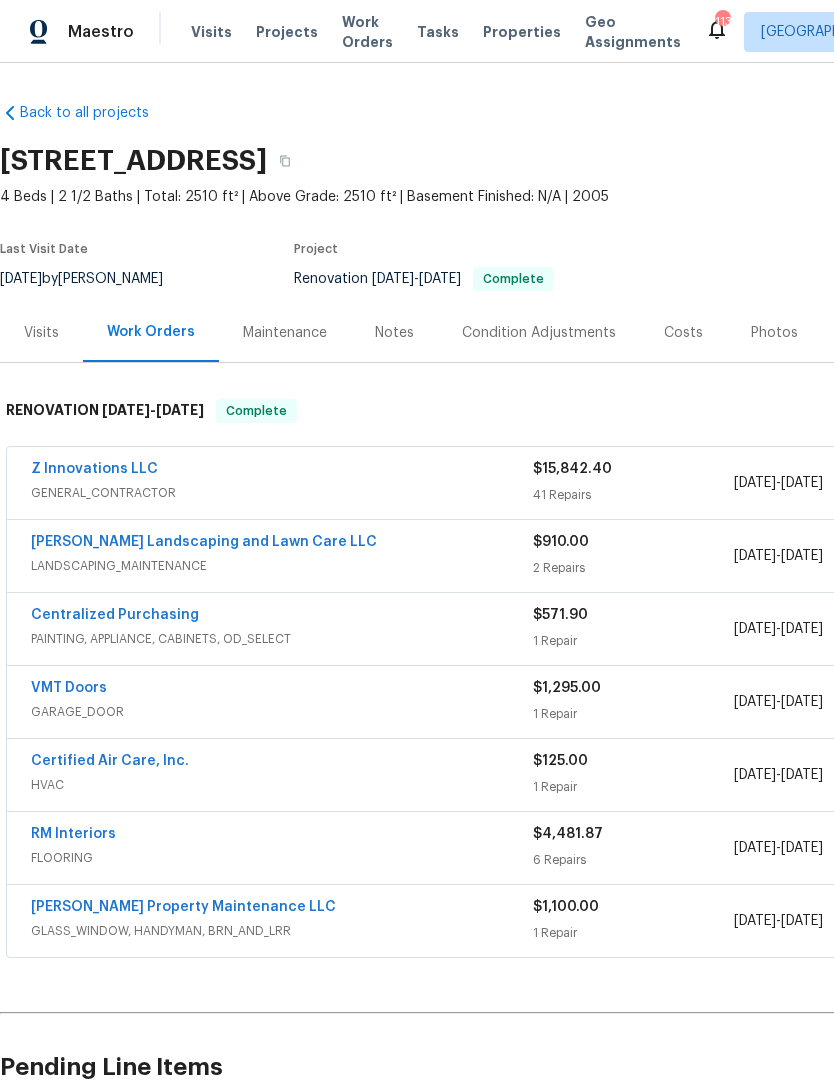 scroll, scrollTop: 0, scrollLeft: 0, axis: both 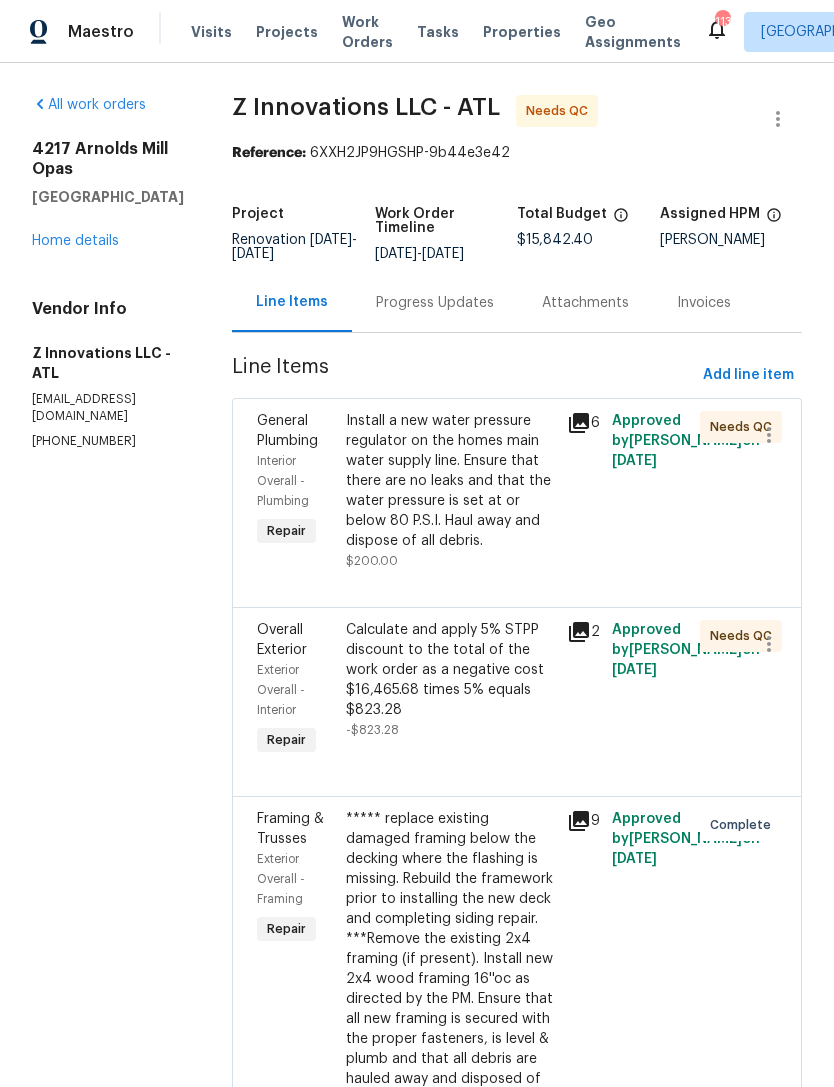 click on "Install a new water pressure regulator on the homes main water supply line. Ensure that there are no leaks and that the water pressure is set at or below 80 P.S.I. Haul away and dispose of all debris." at bounding box center [451, 481] 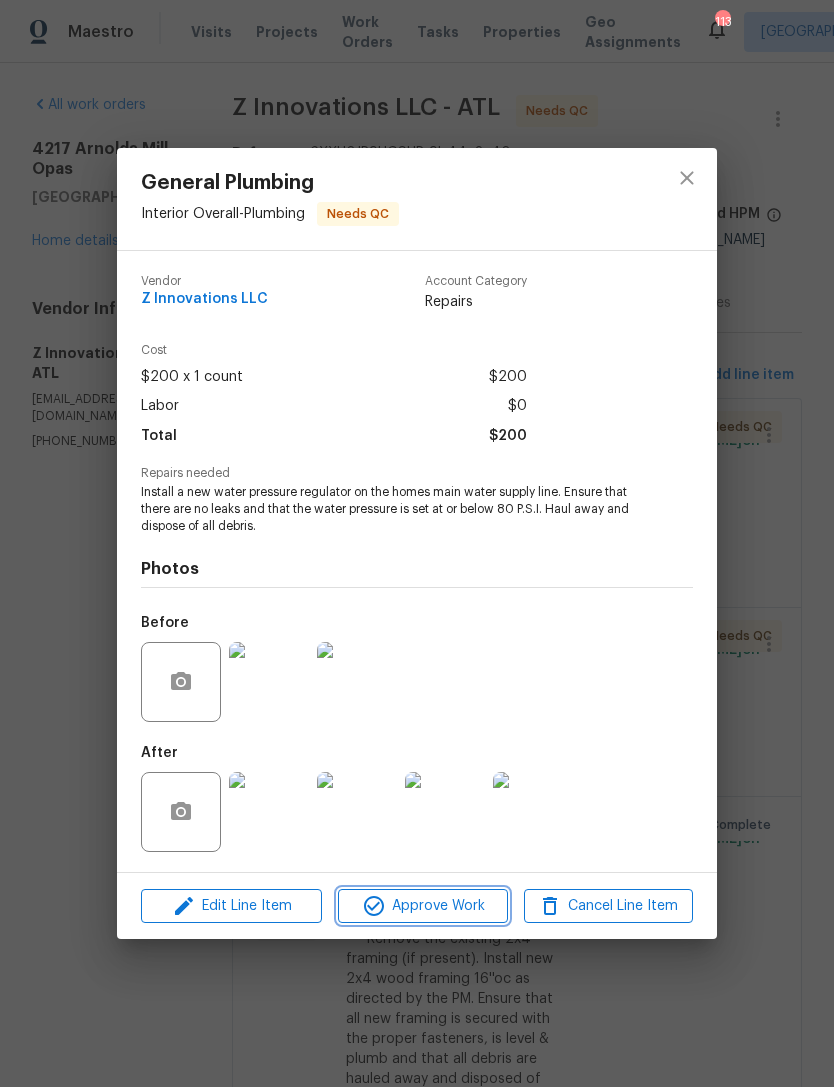 click on "Approve Work" at bounding box center (422, 906) 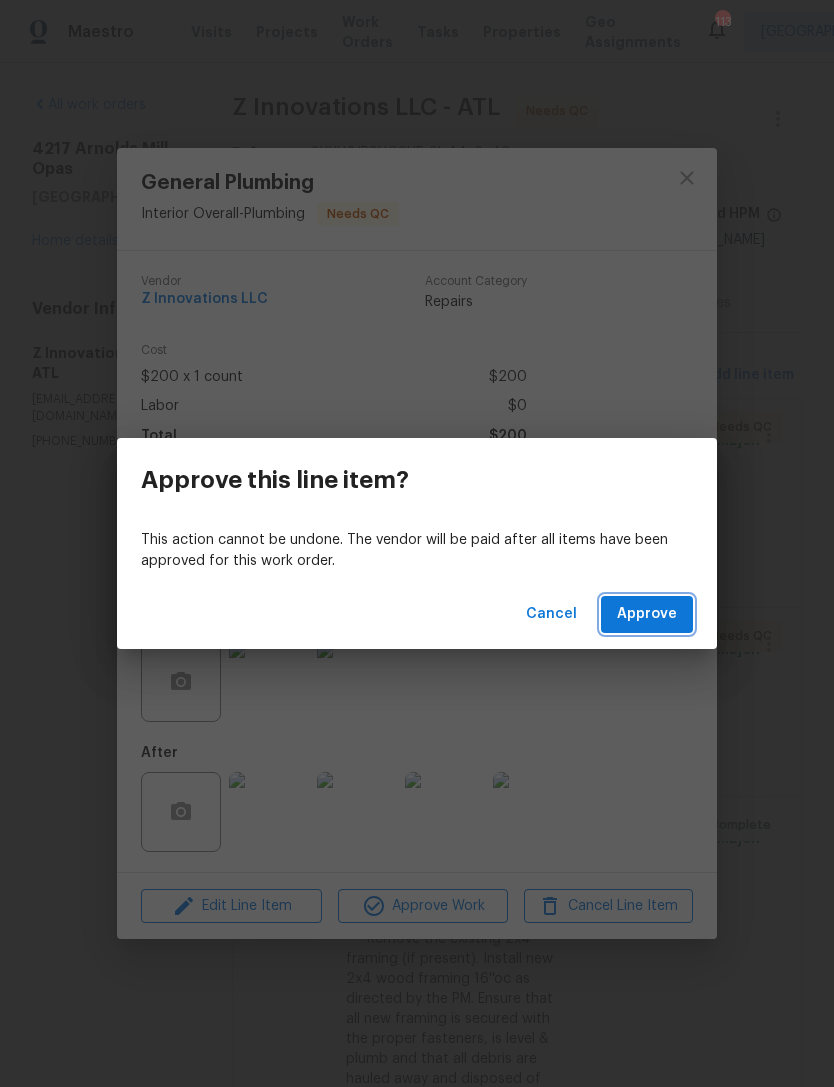 click on "Approve" at bounding box center [647, 614] 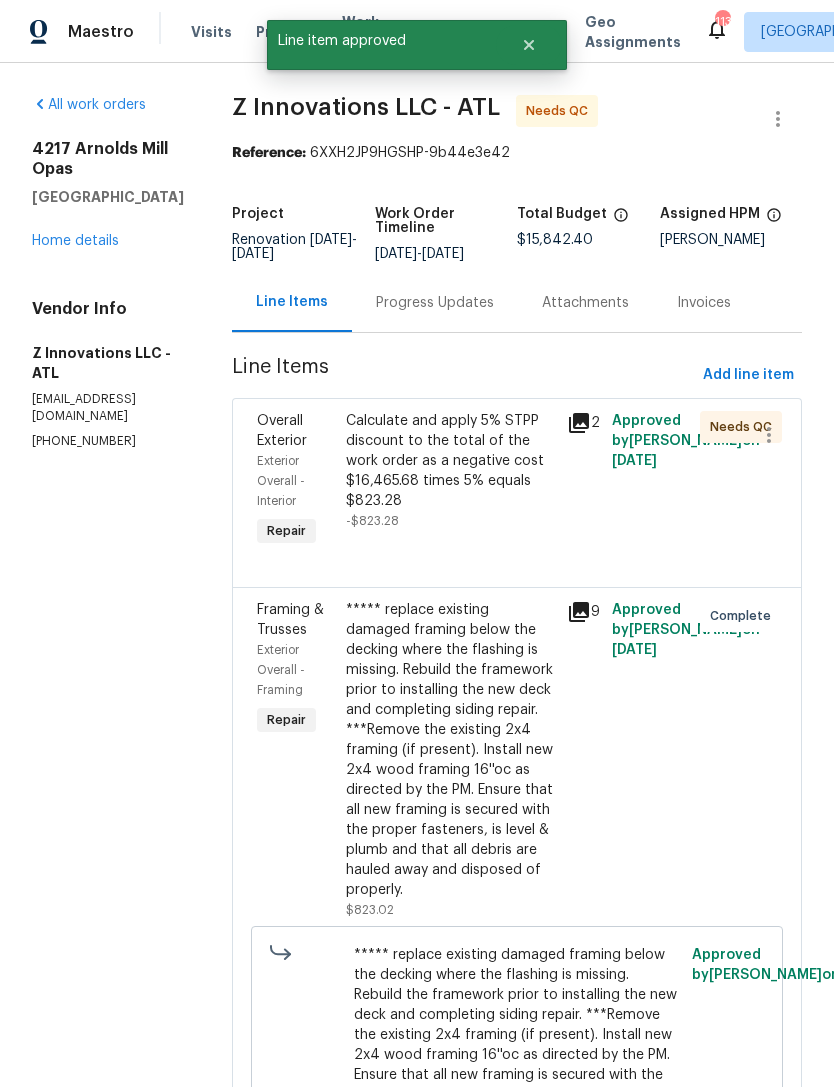 click on "Calculate and apply 5% STPP discount to the total of the work order as a negative cost $16,465.68 times 5% equals $823.28" at bounding box center (451, 461) 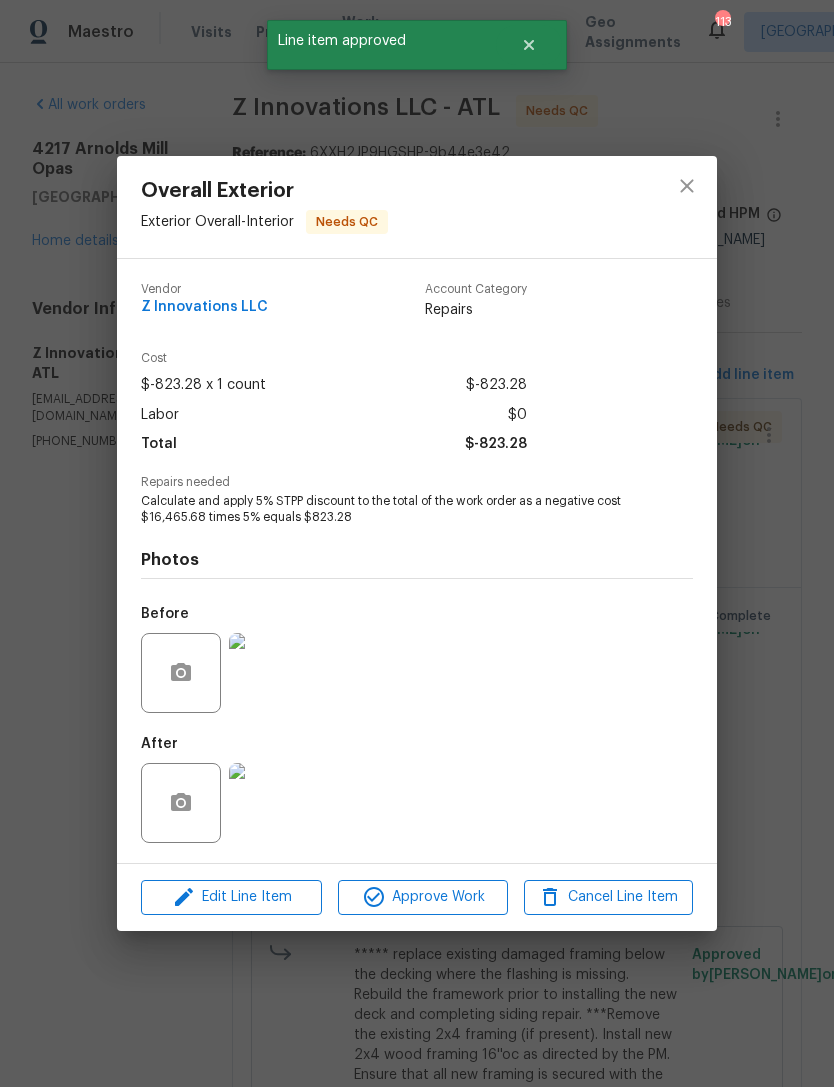 click on "Overall Exterior Exterior Overall  -  Interior Needs QC Vendor Z Innovations LLC Account Category Repairs Cost $-823.28 x 1 count $-823.28 Labor $0 Total $-823.28 Repairs needed Calculate and apply 5% STPP discount to the total of the work order as a negative cost $16,465.68 times 5% equals $823.28 Photos Before After  Edit Line Item  Approve Work  Cancel Line Item" at bounding box center [417, 543] 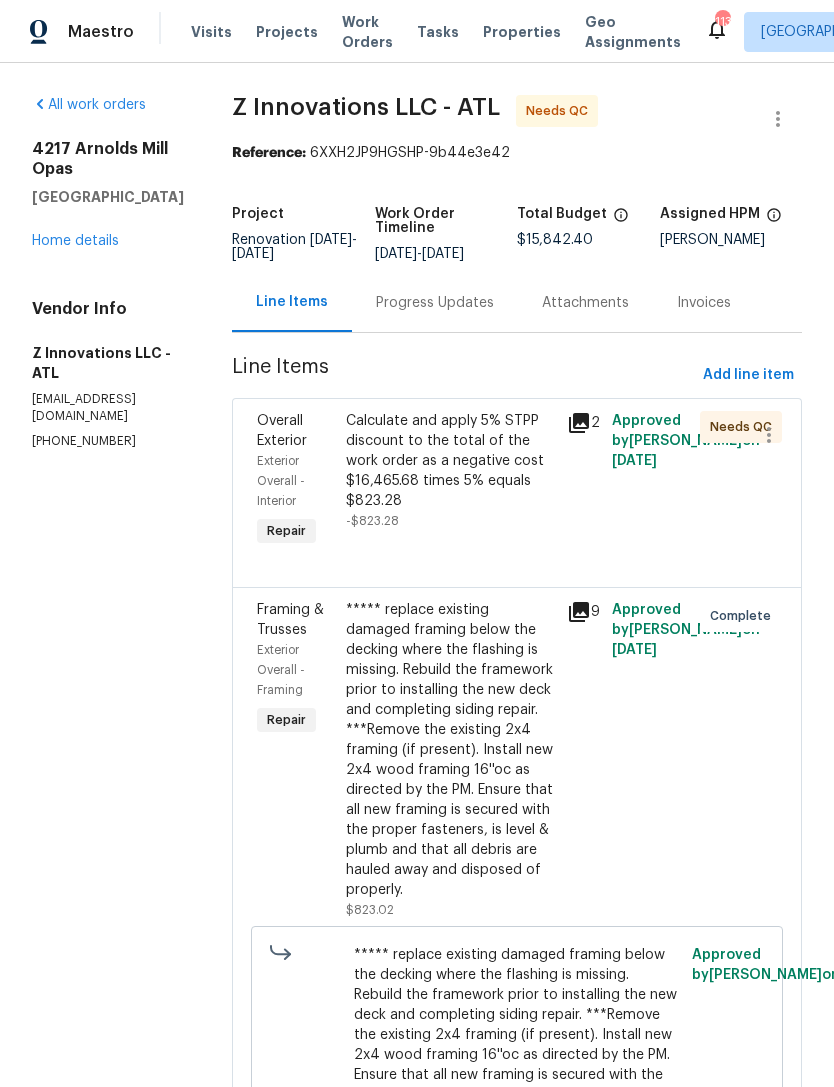 click on "Calculate and apply 5% STPP discount to the total of the work order as a negative cost $16,465.68 times 5% equals $823.28" at bounding box center (451, 461) 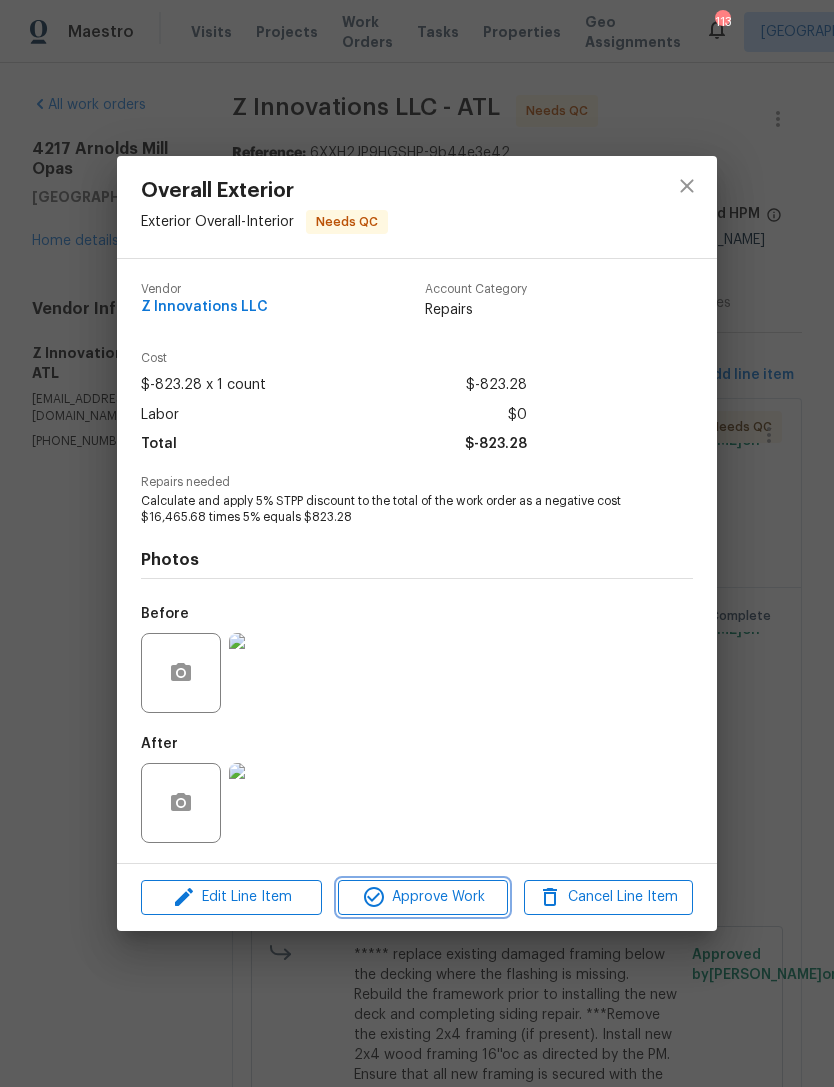 click on "Approve Work" at bounding box center [422, 897] 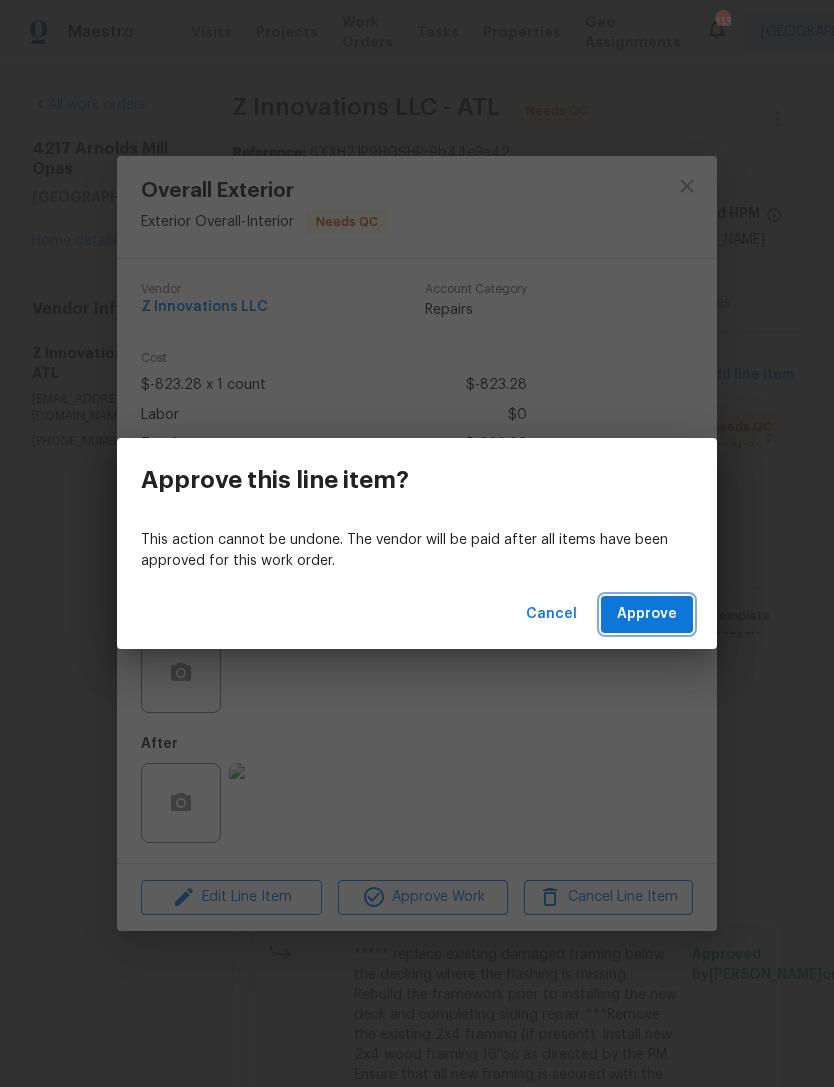 click on "Approve" at bounding box center [647, 614] 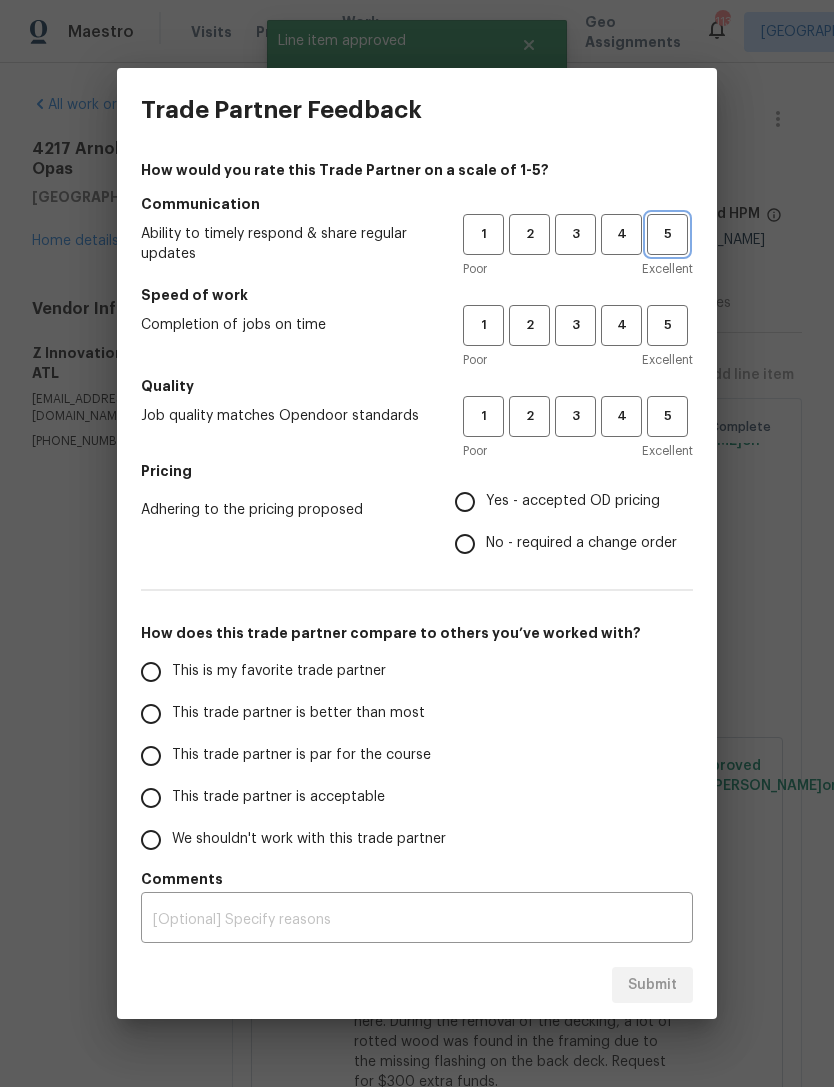 click on "5" at bounding box center (667, 234) 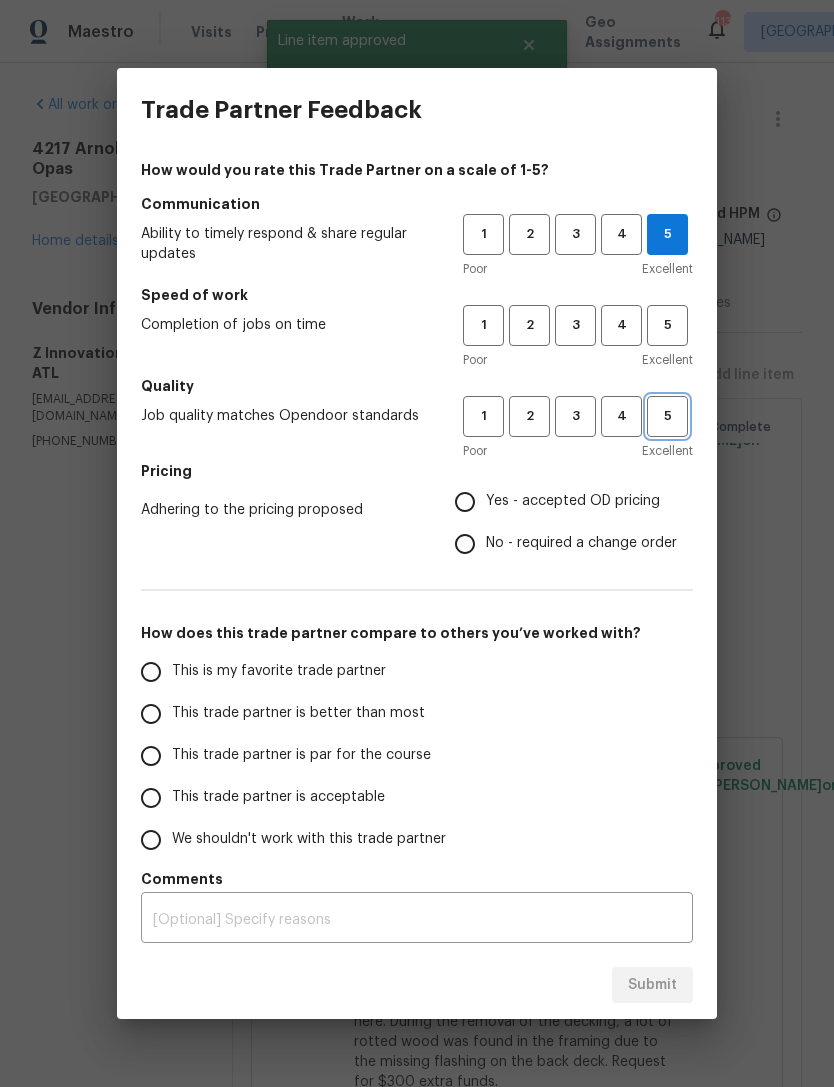 click on "5" at bounding box center (667, 416) 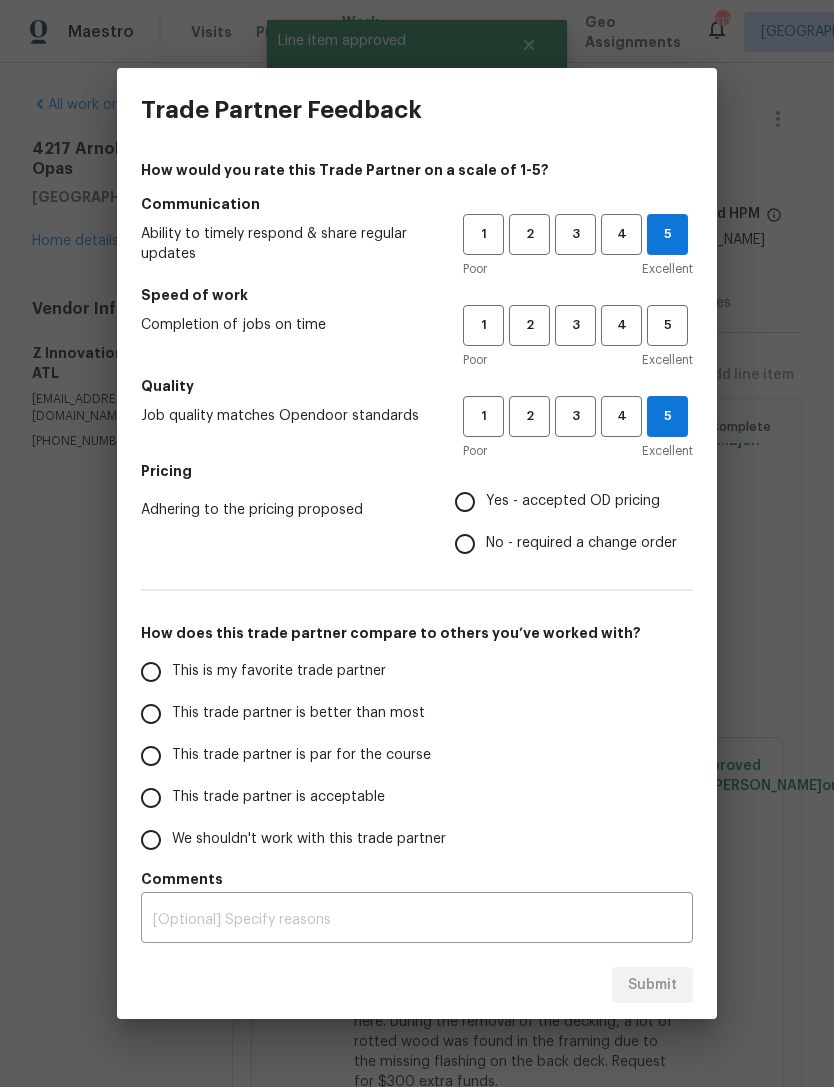 click on "Yes - accepted OD pricing" at bounding box center [465, 502] 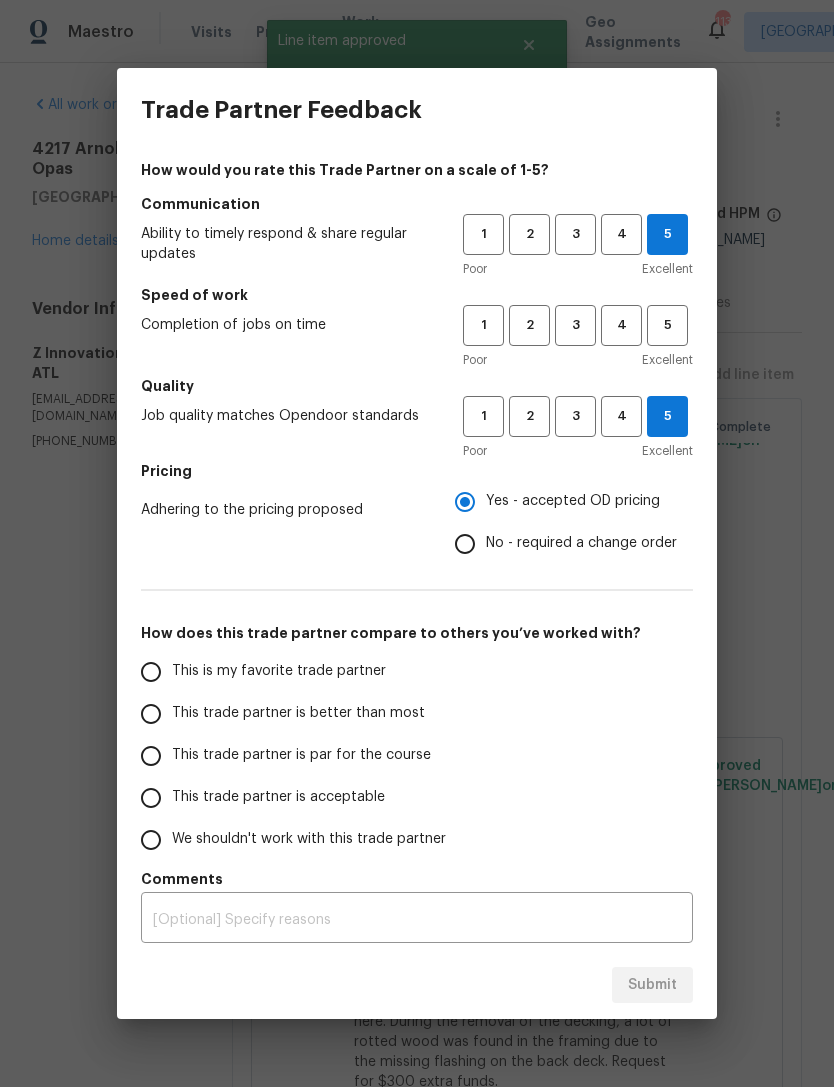 click on "This is my favorite trade partner" at bounding box center (151, 672) 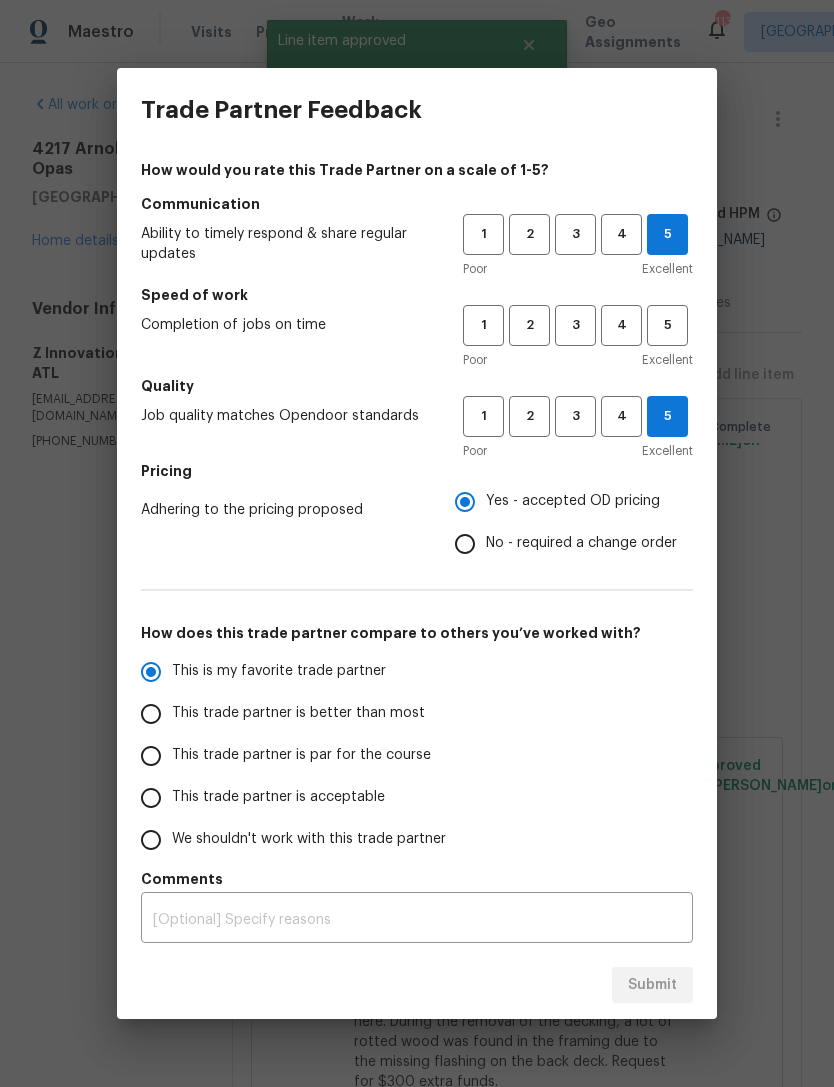 click on "x ​" at bounding box center [417, 920] 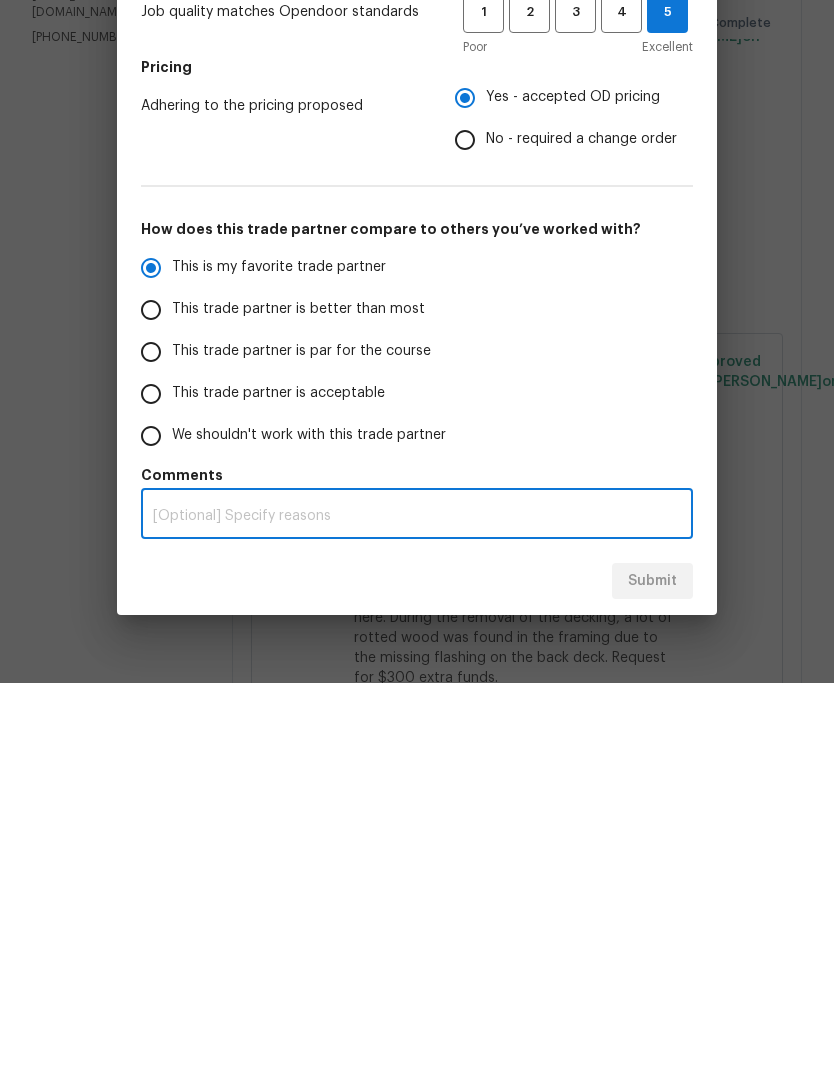 scroll, scrollTop: 64, scrollLeft: 0, axis: vertical 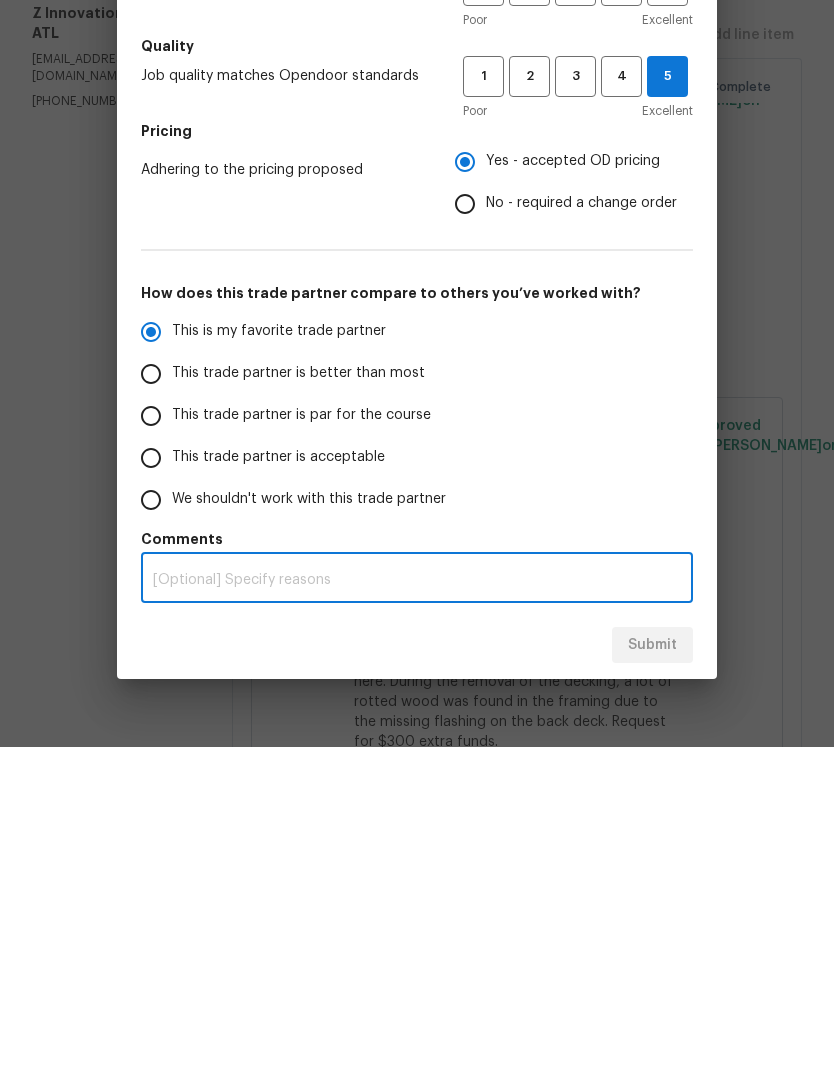 radio on "true" 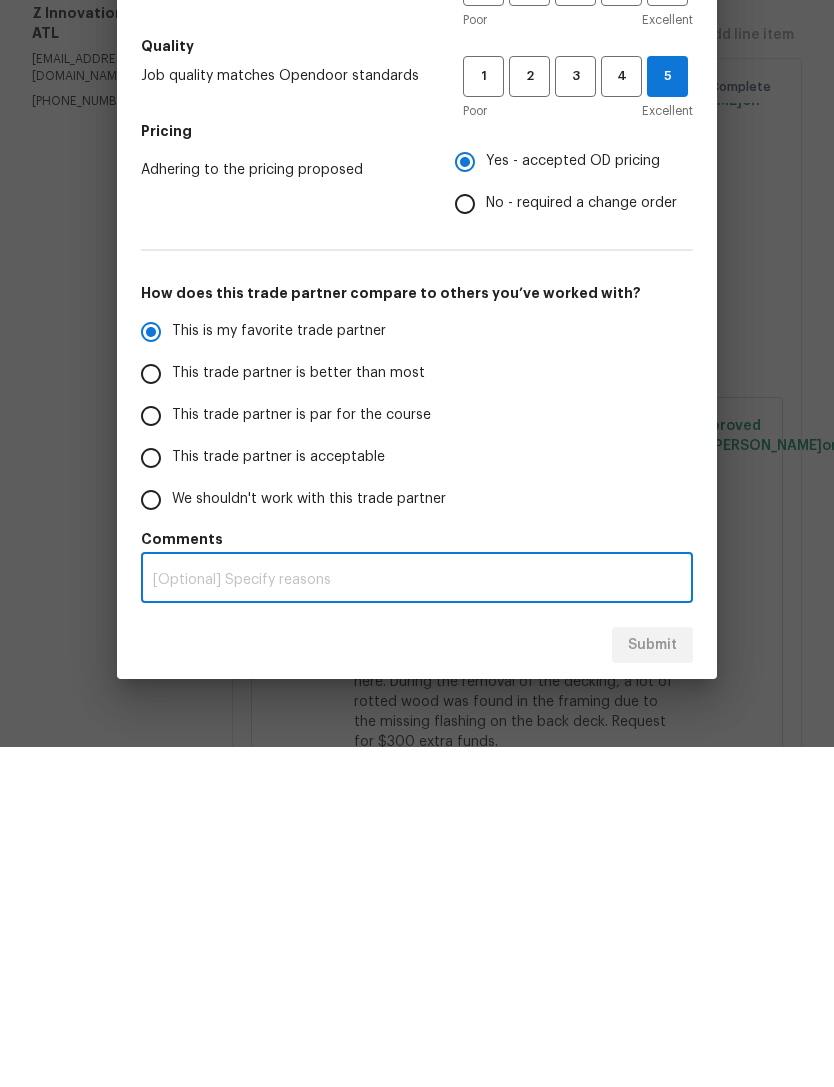 type on "Exc" 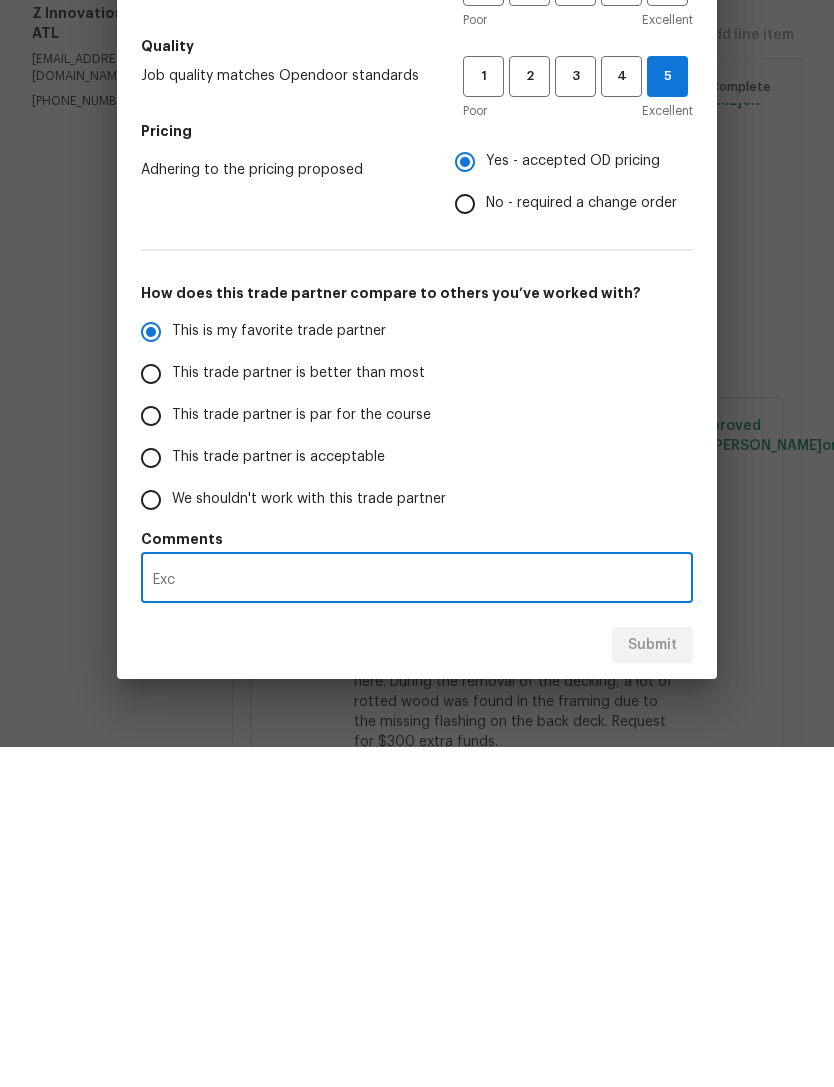 radio on "false" 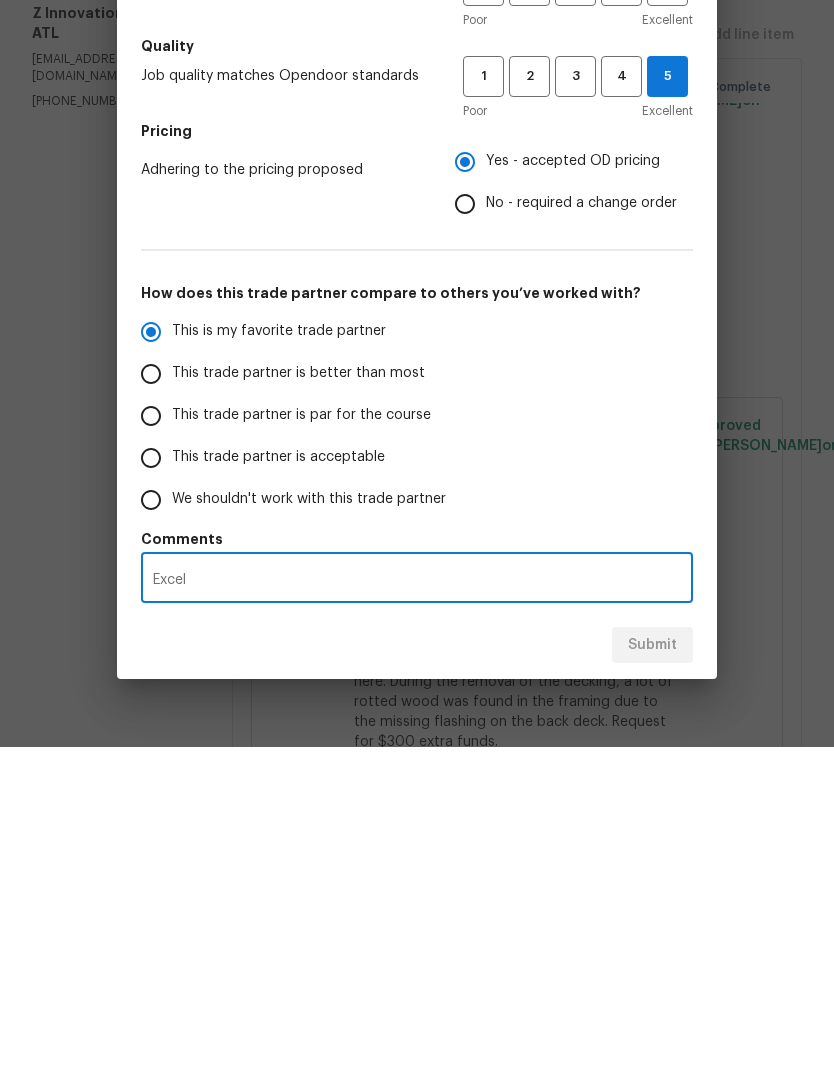 radio on "false" 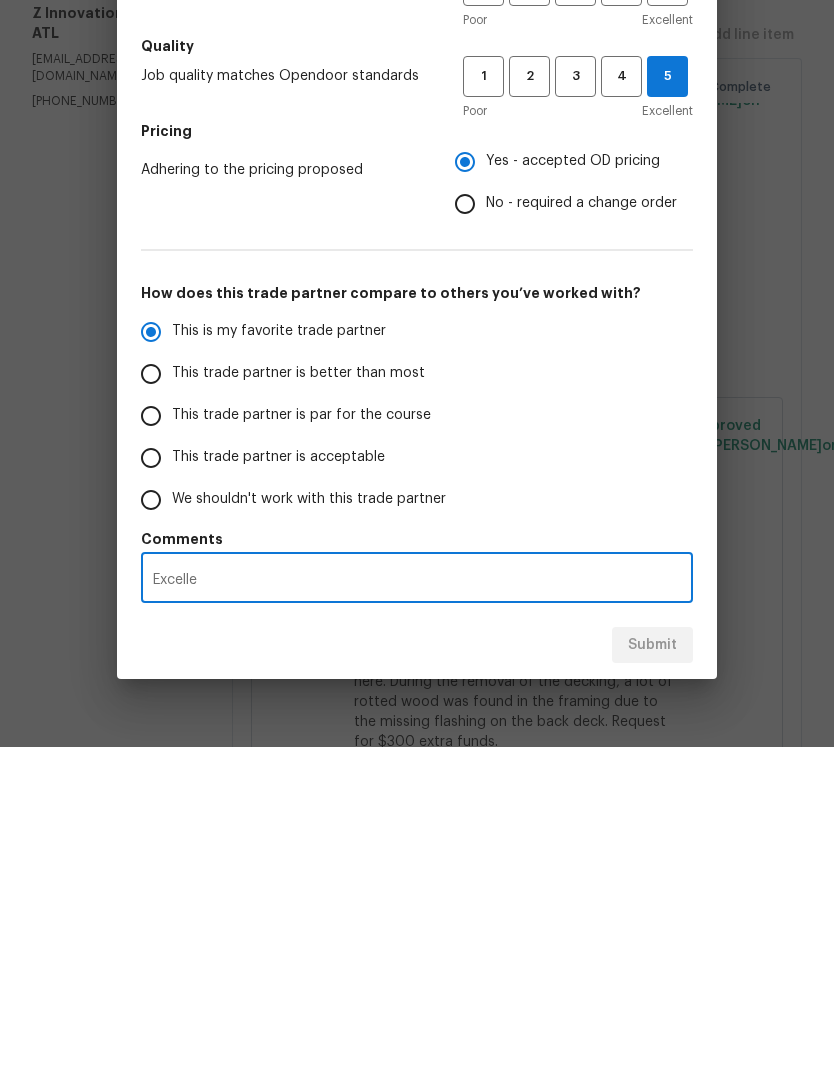 radio on "false" 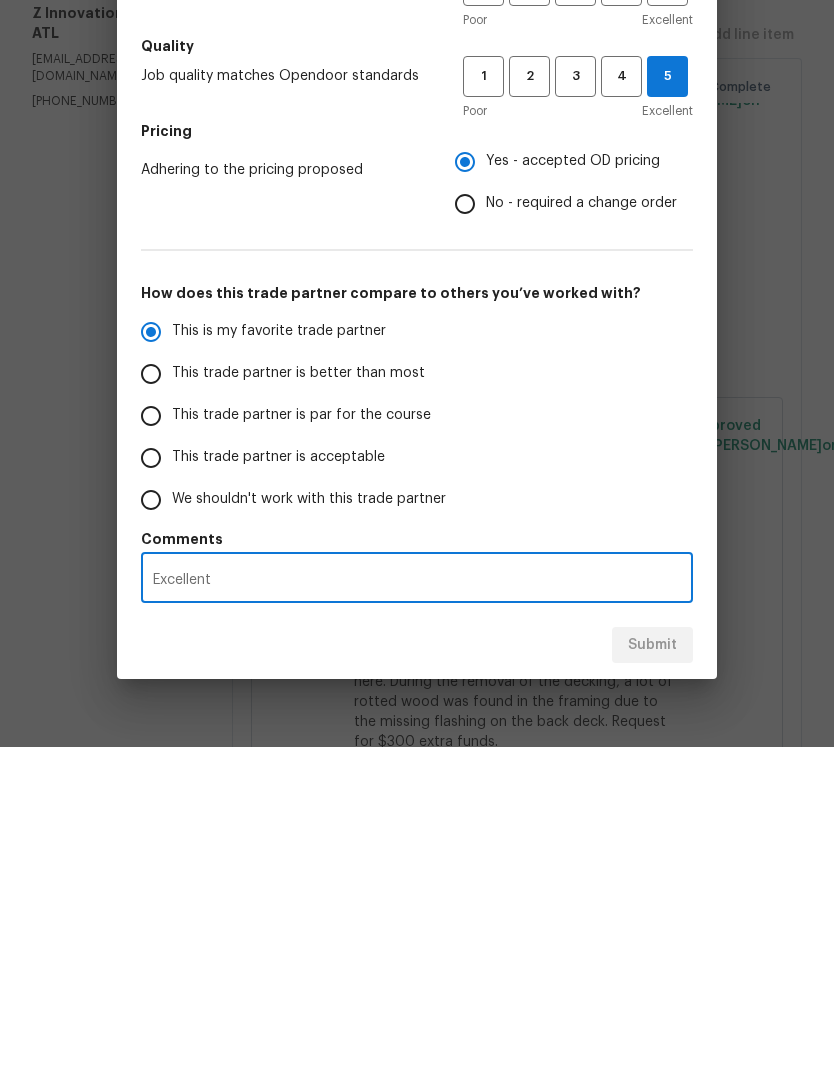 radio on "false" 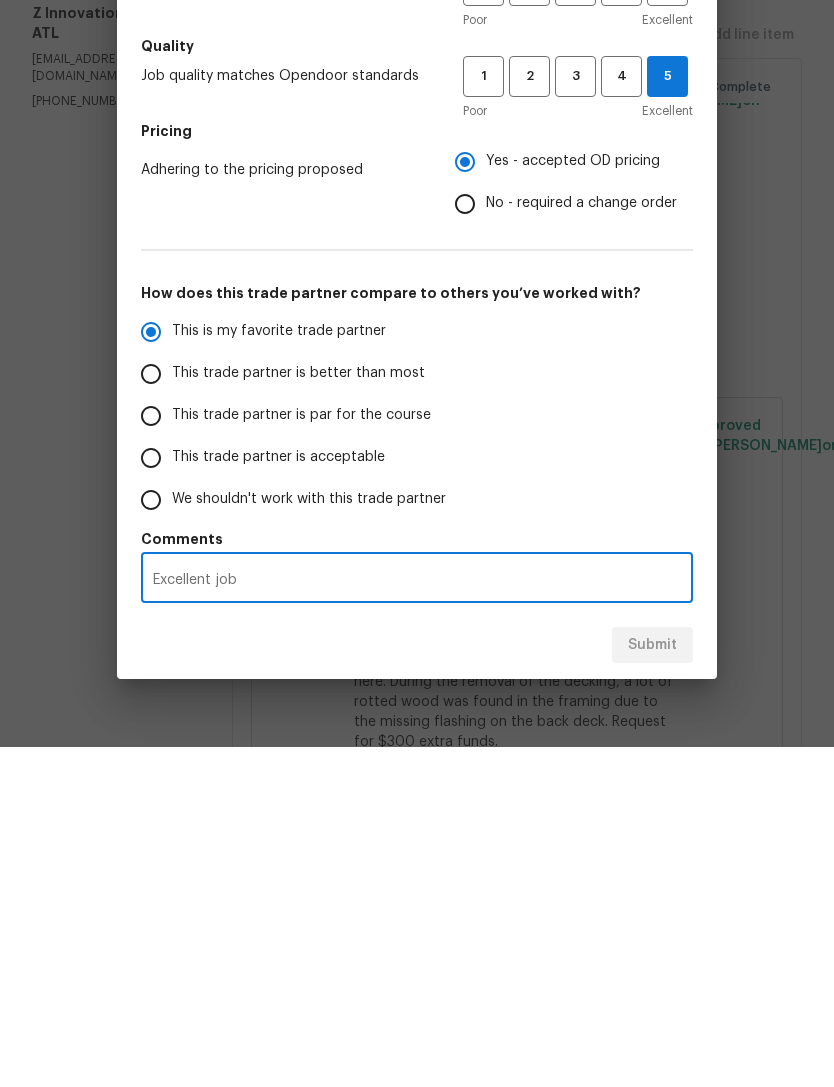 radio on "false" 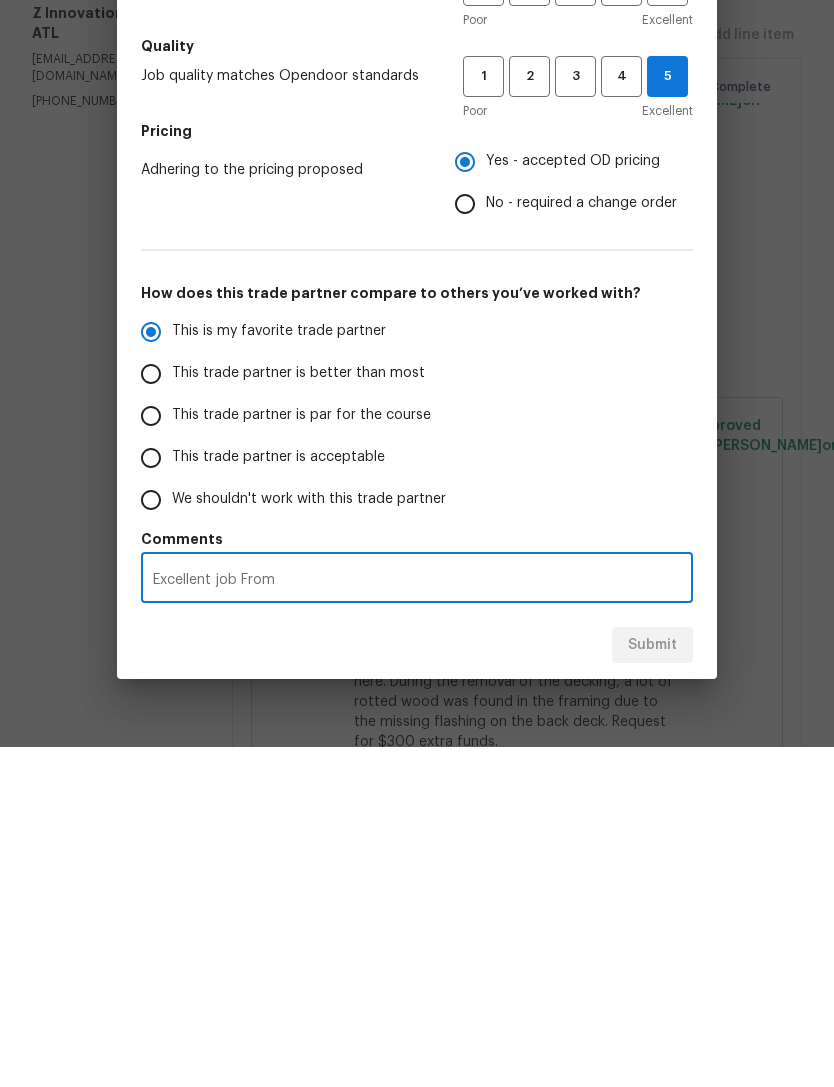 radio on "false" 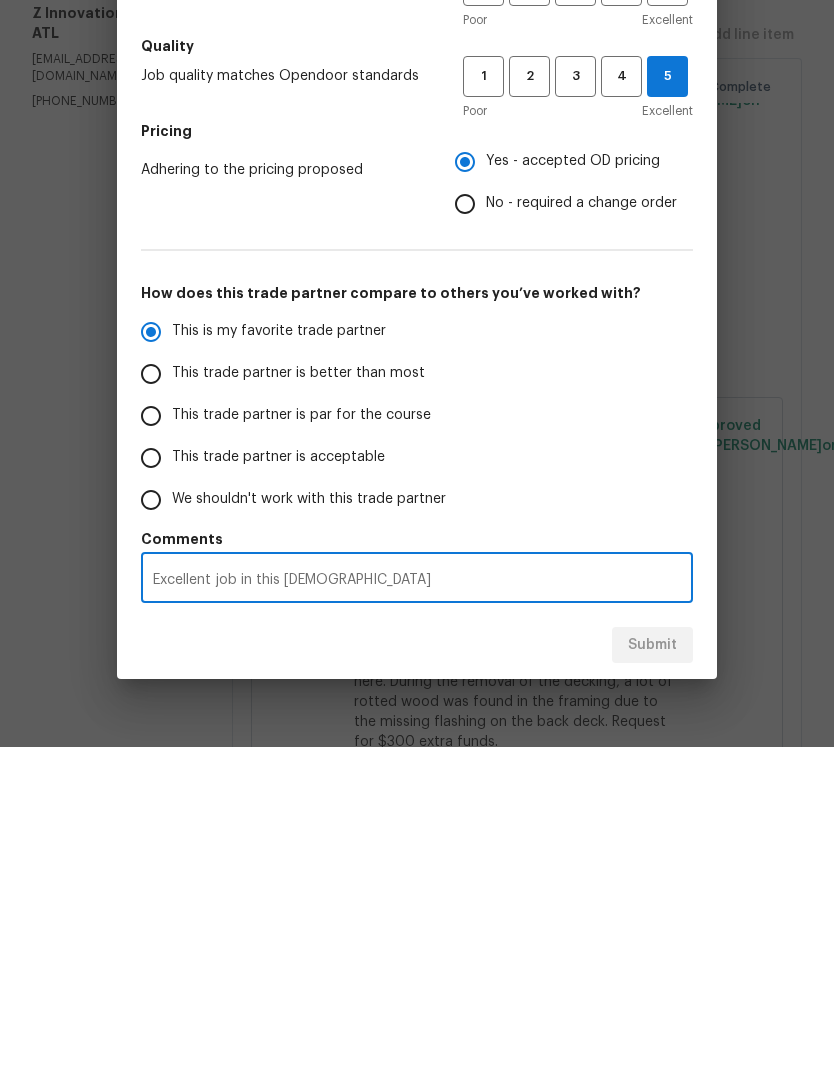 radio on "false" 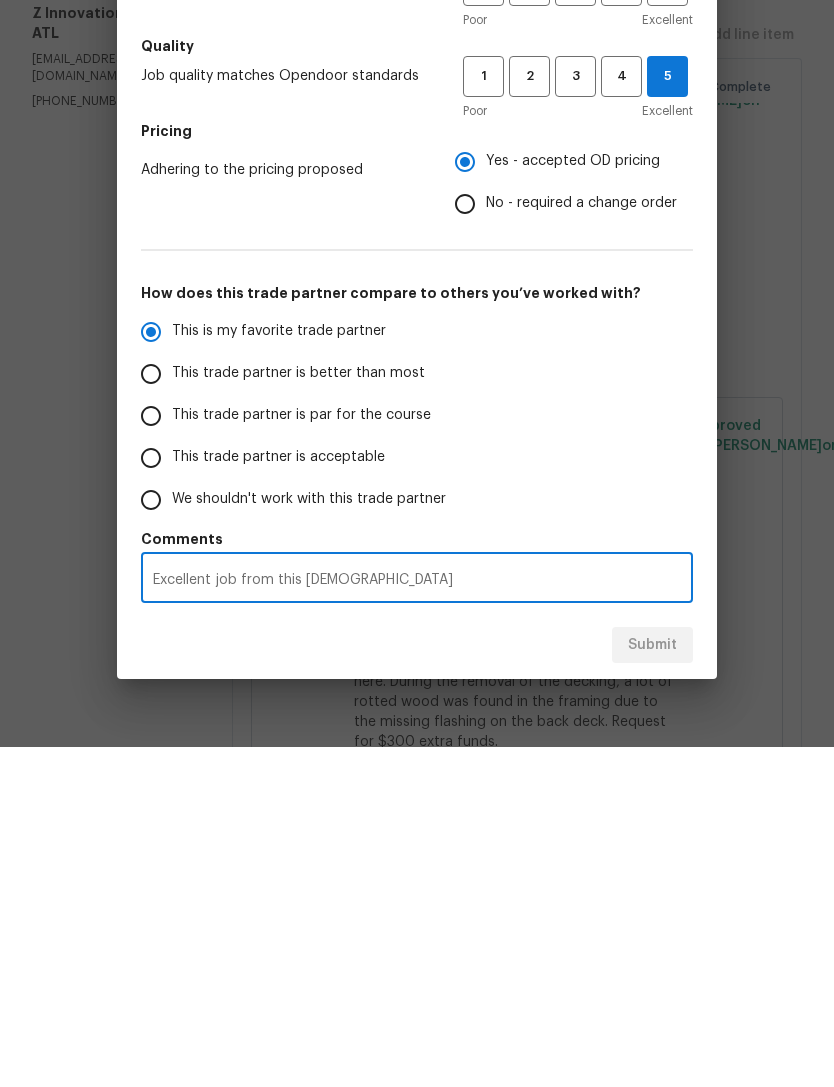 radio on "false" 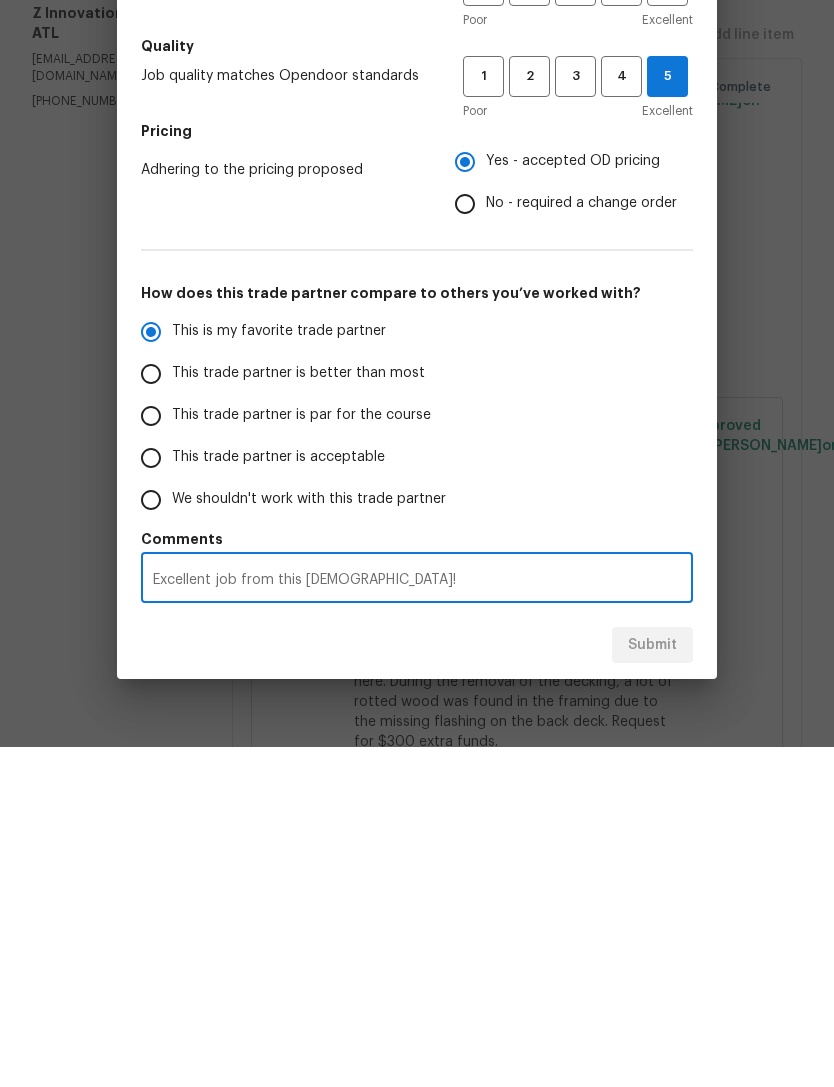 radio on "false" 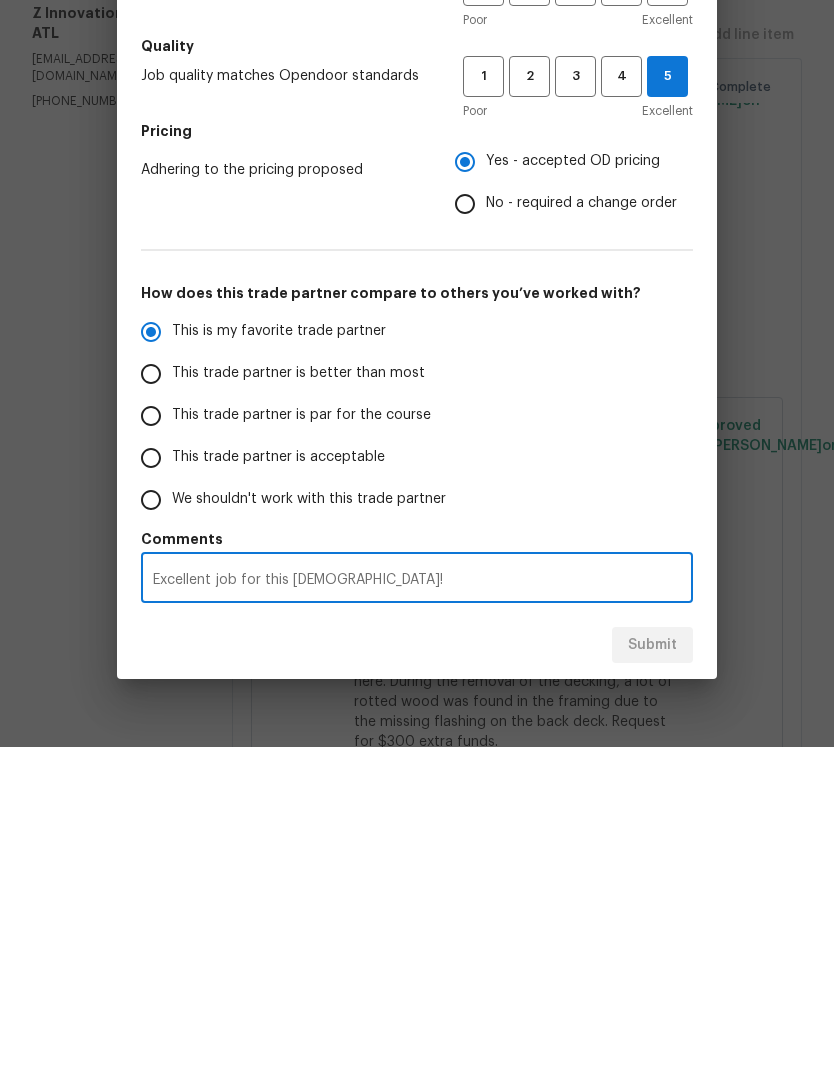 click on "Excellent job for this contractor!" at bounding box center (417, 920) 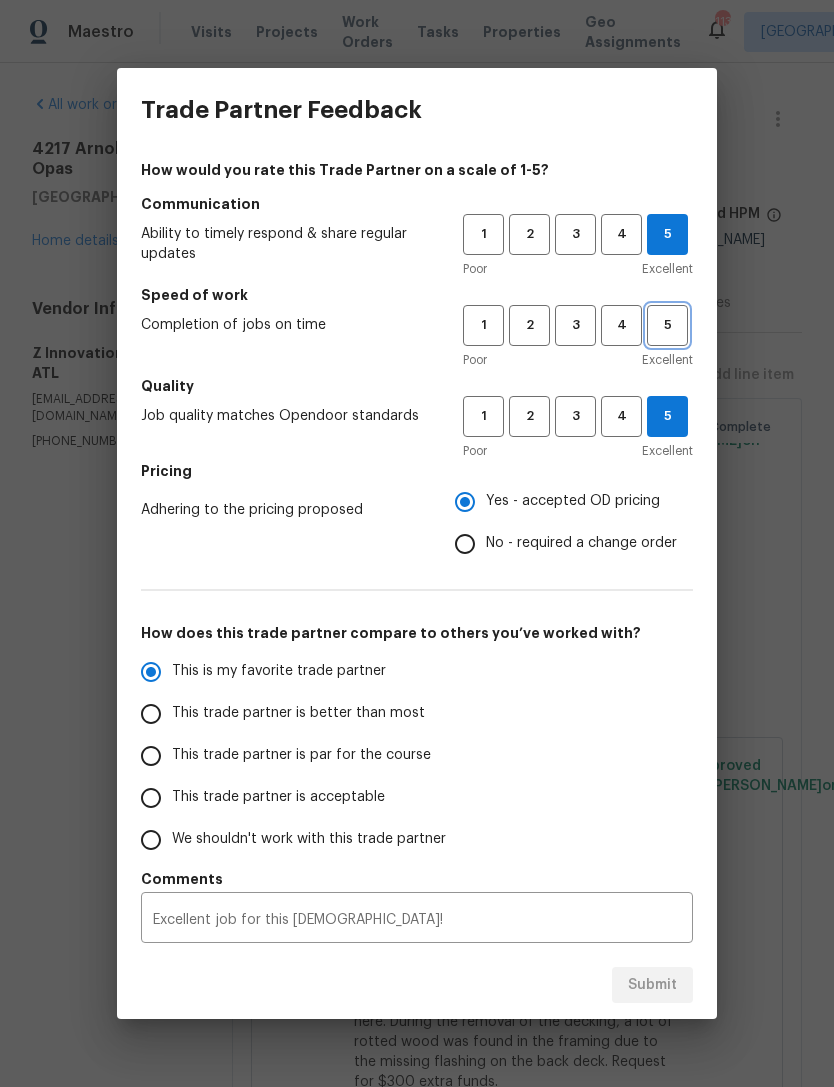 click on "5" at bounding box center [667, 325] 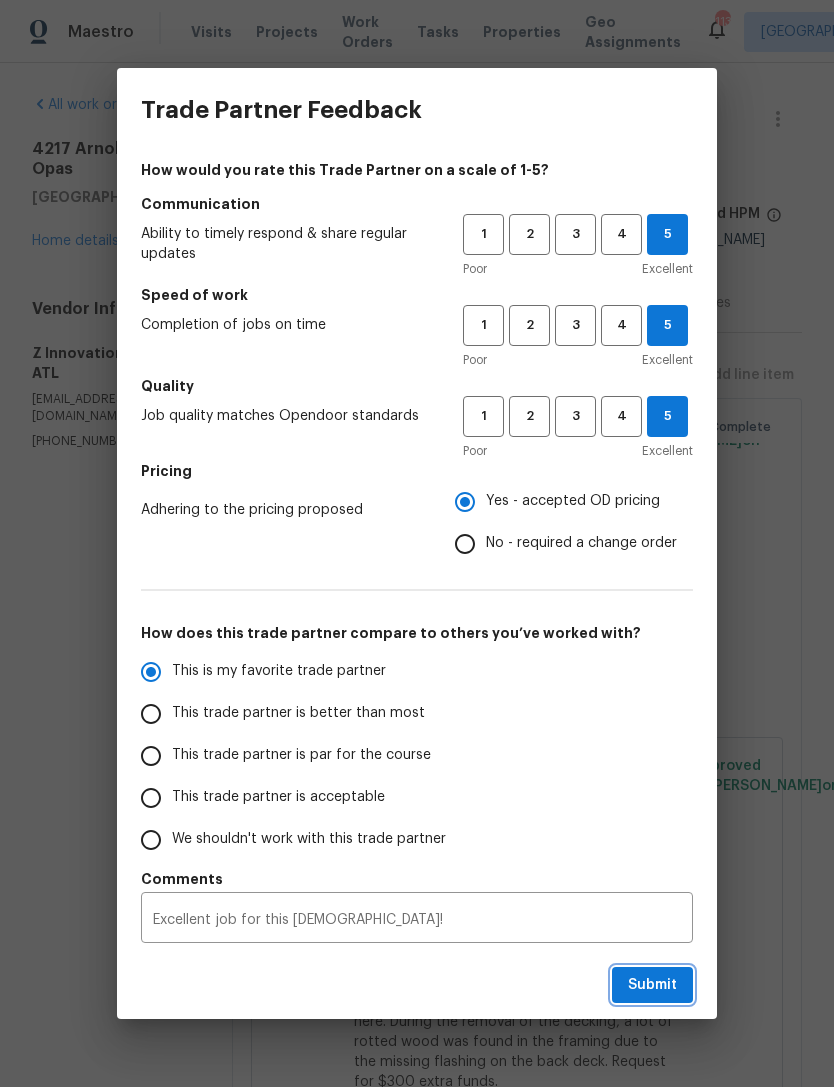 click on "Submit" at bounding box center (652, 985) 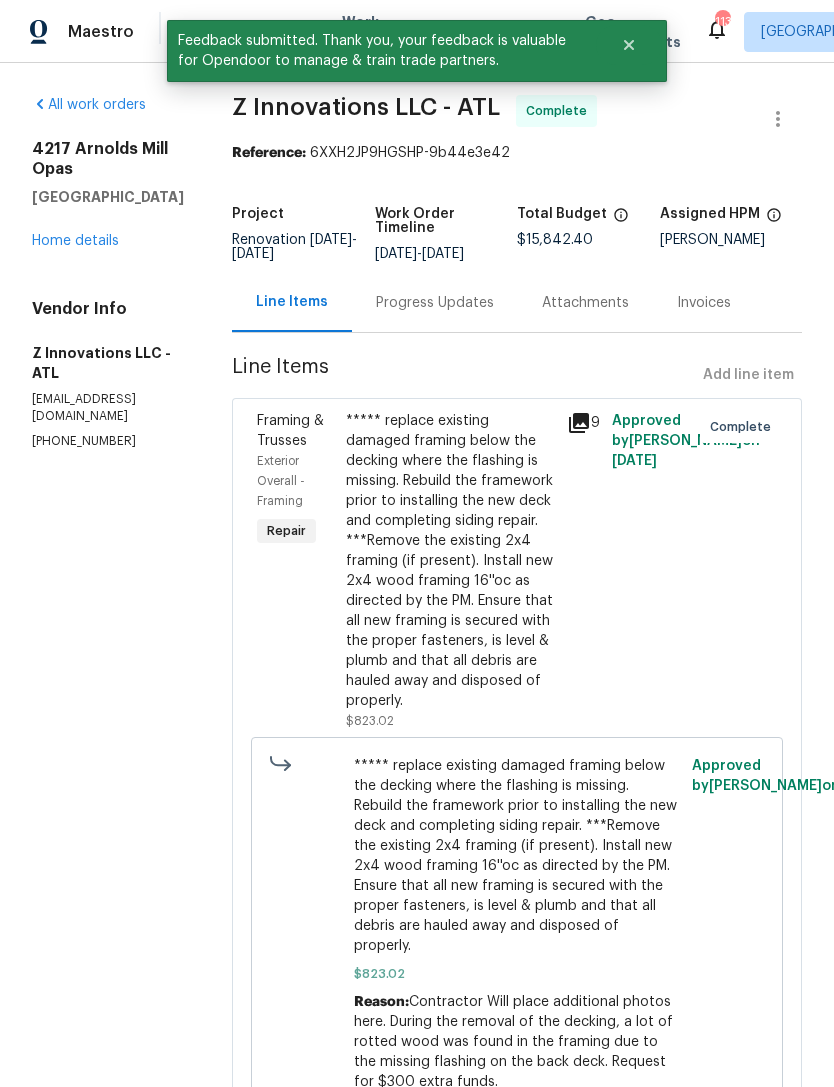 click on "Home details" at bounding box center [75, 241] 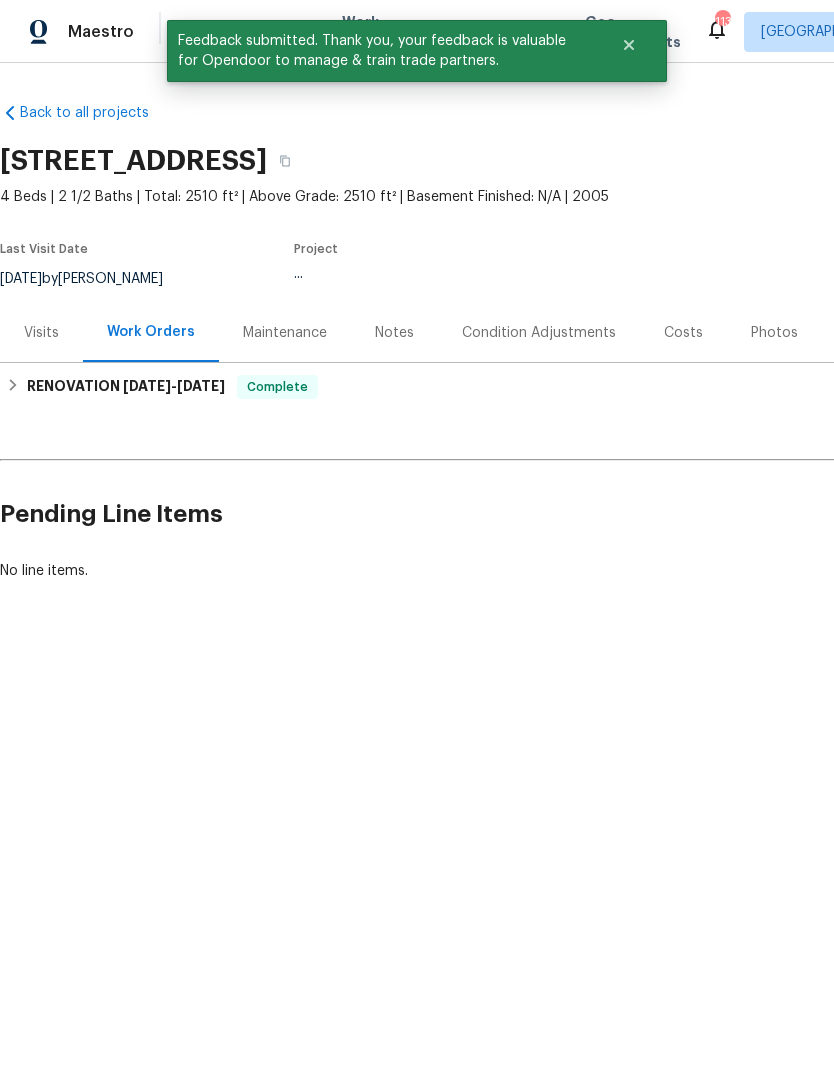 scroll, scrollTop: 0, scrollLeft: 0, axis: both 